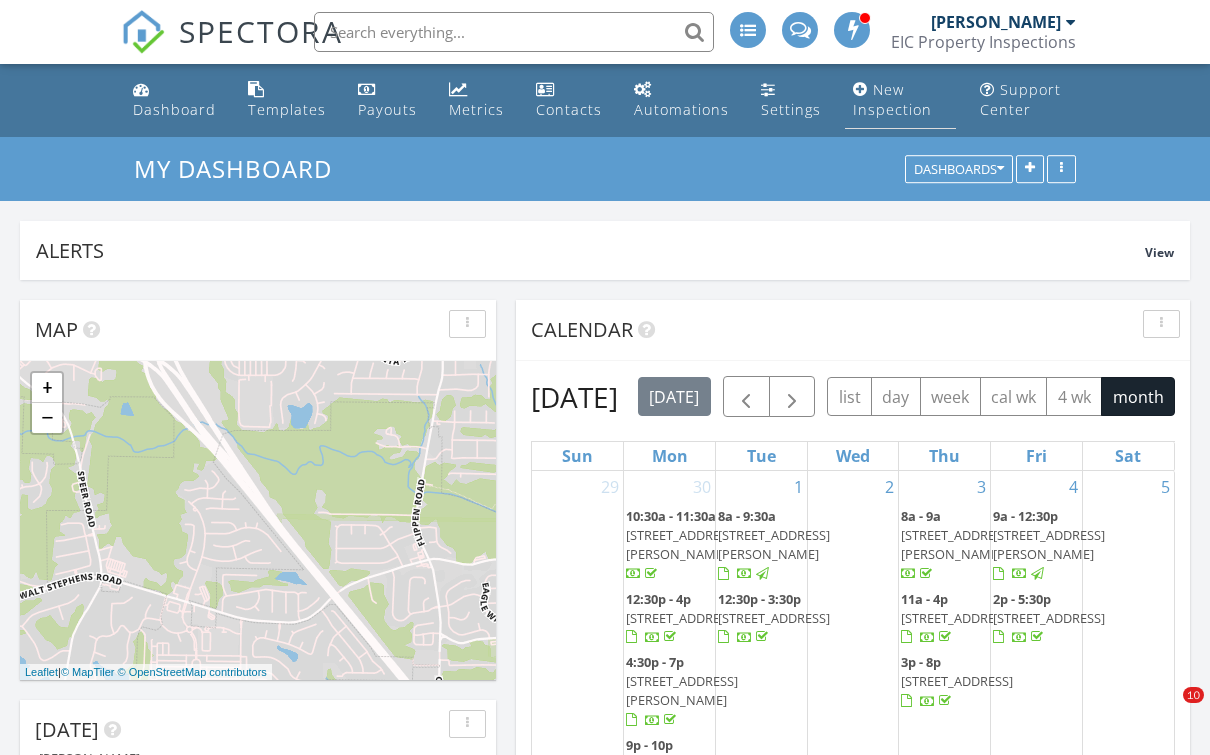 scroll, scrollTop: 0, scrollLeft: 0, axis: both 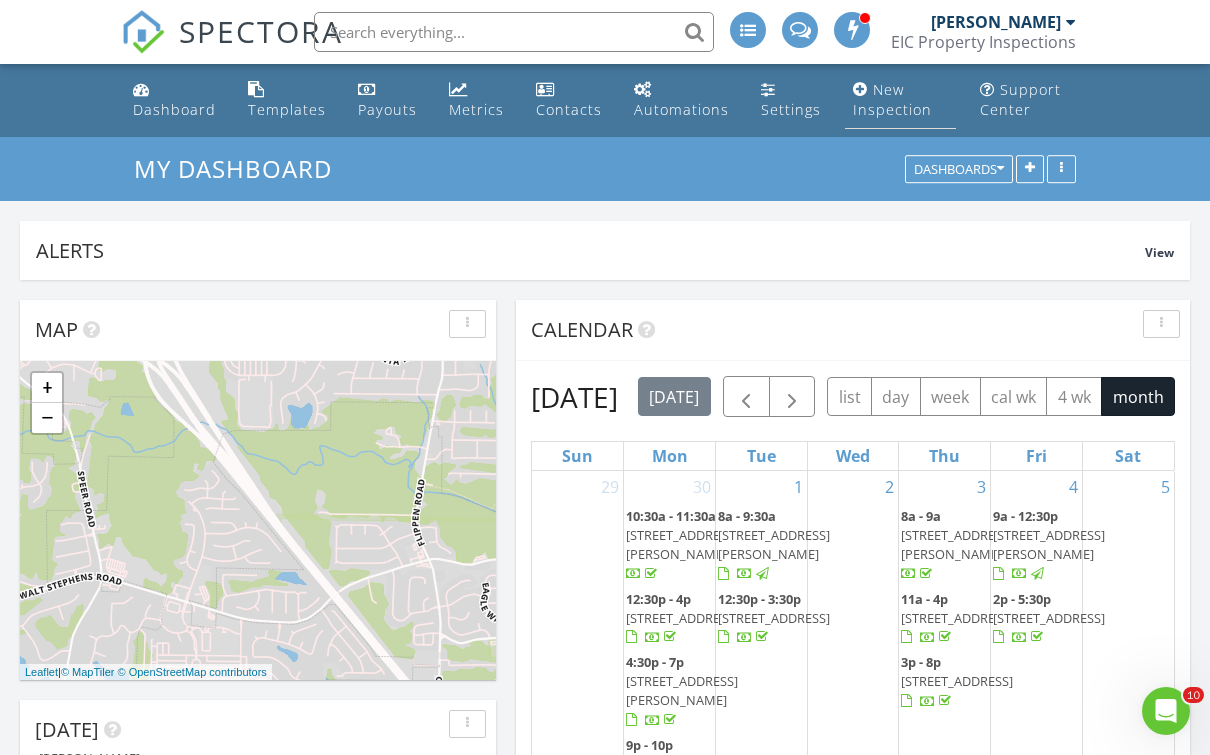 click on "New Inspection" at bounding box center (892, 99) 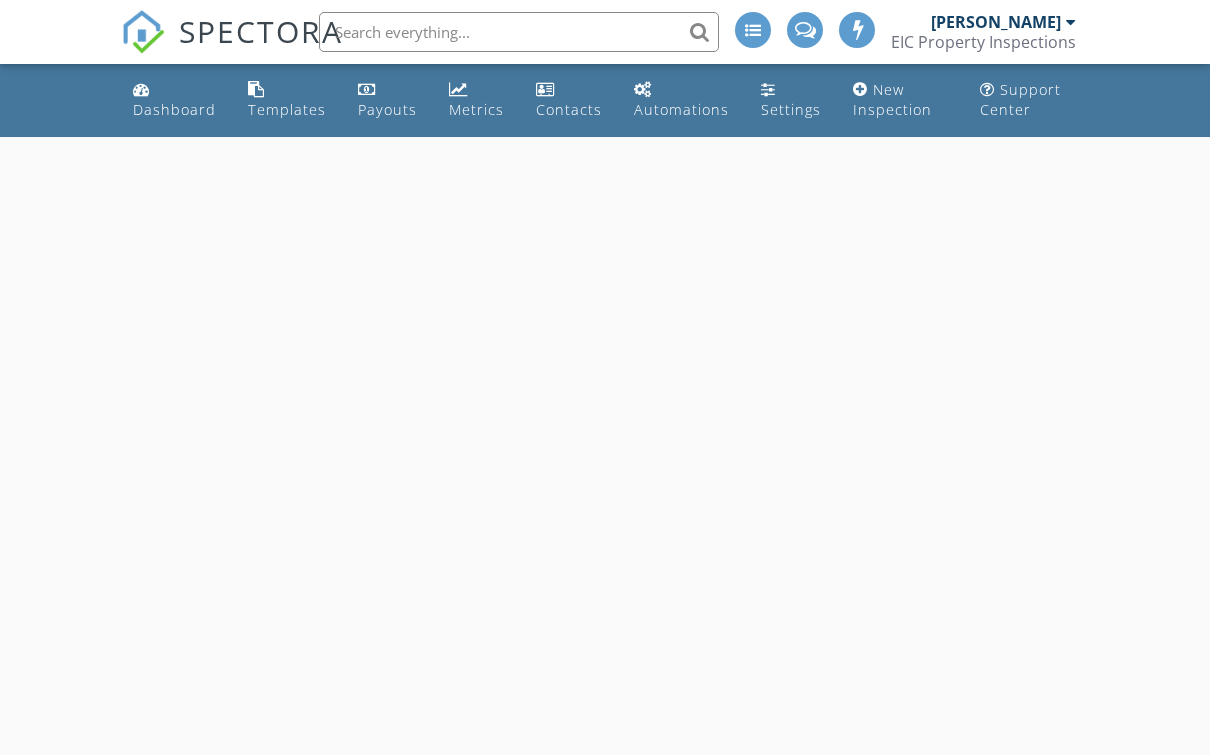 scroll, scrollTop: 0, scrollLeft: 0, axis: both 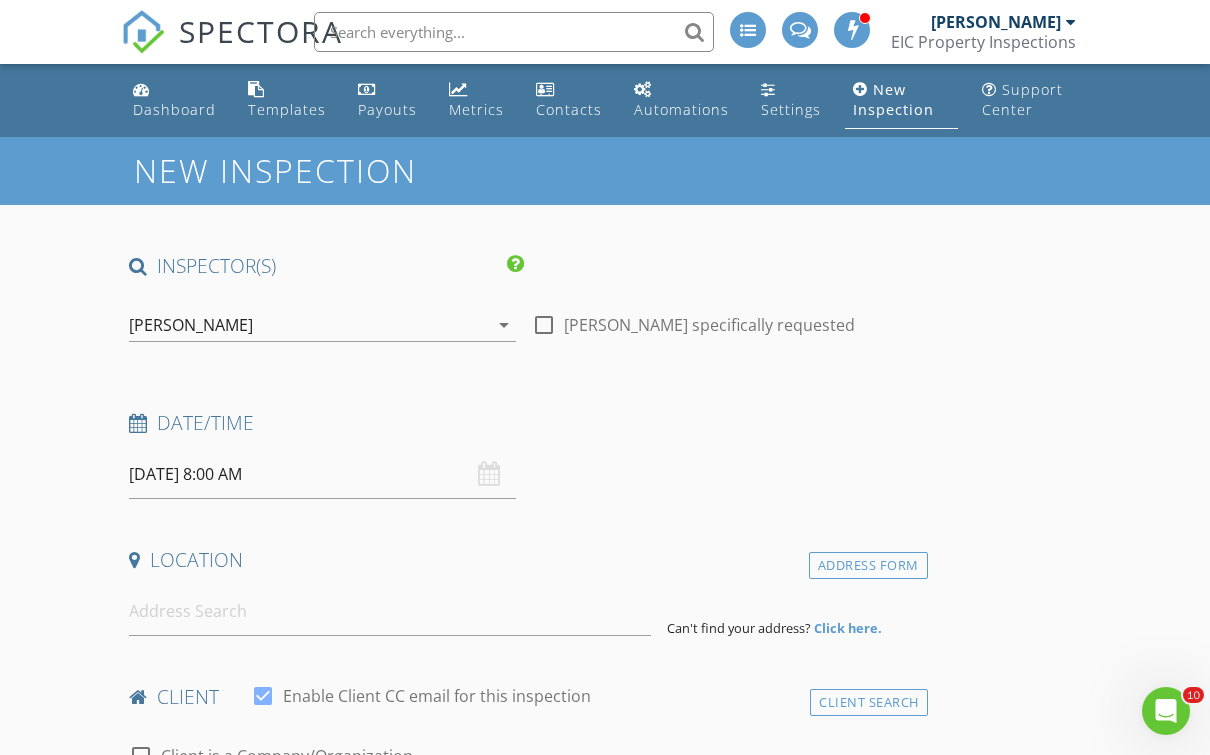 click on "07/11/2025 8:00 AM" at bounding box center (322, 474) 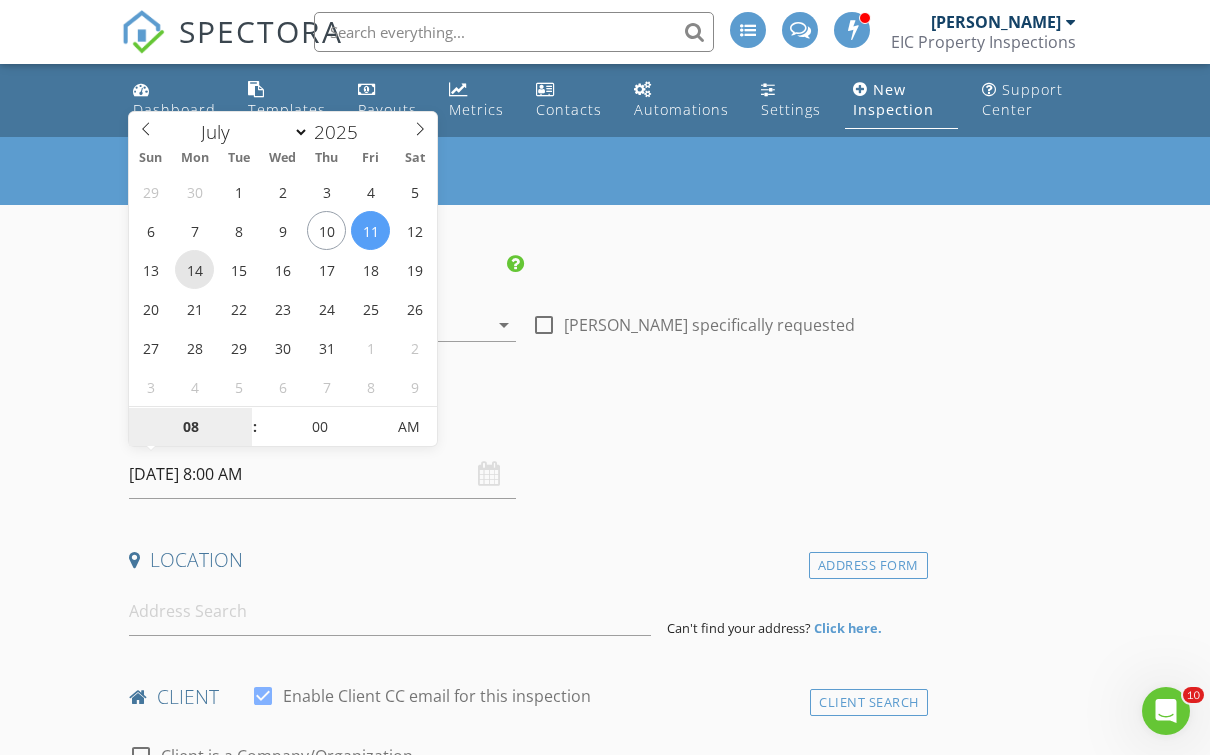type on "07/14/2025 8:00 AM" 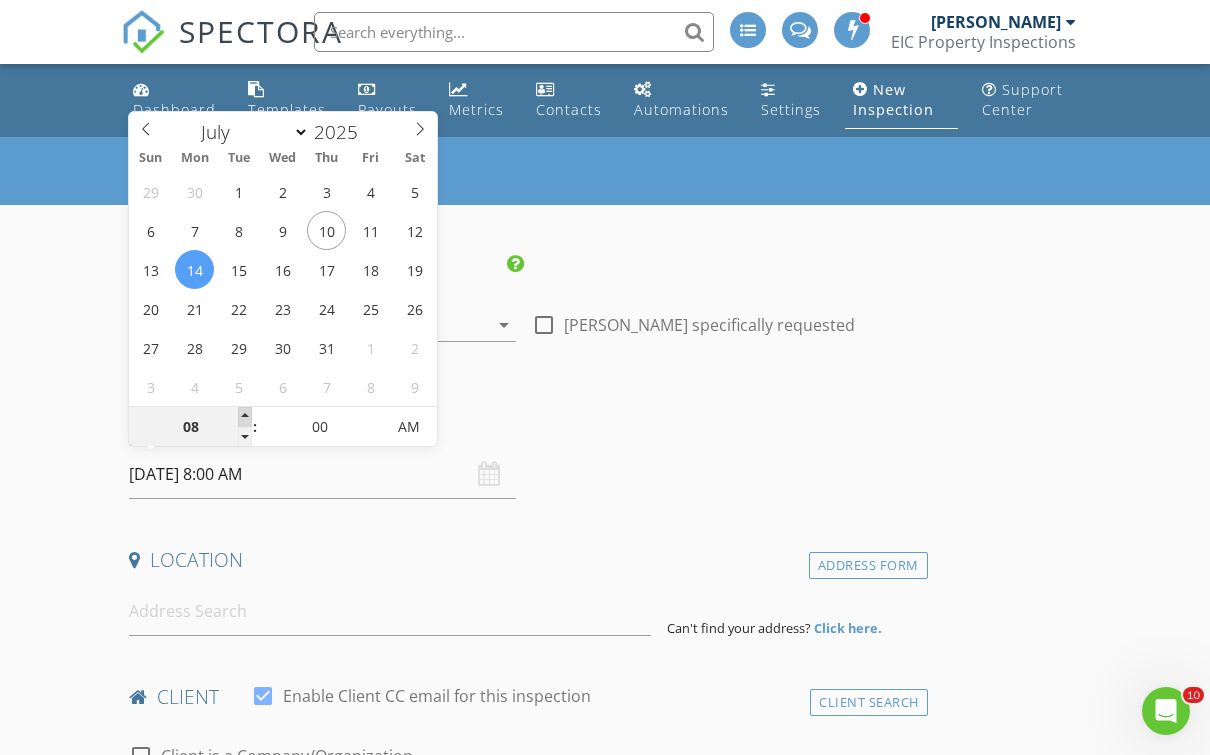 type on "09" 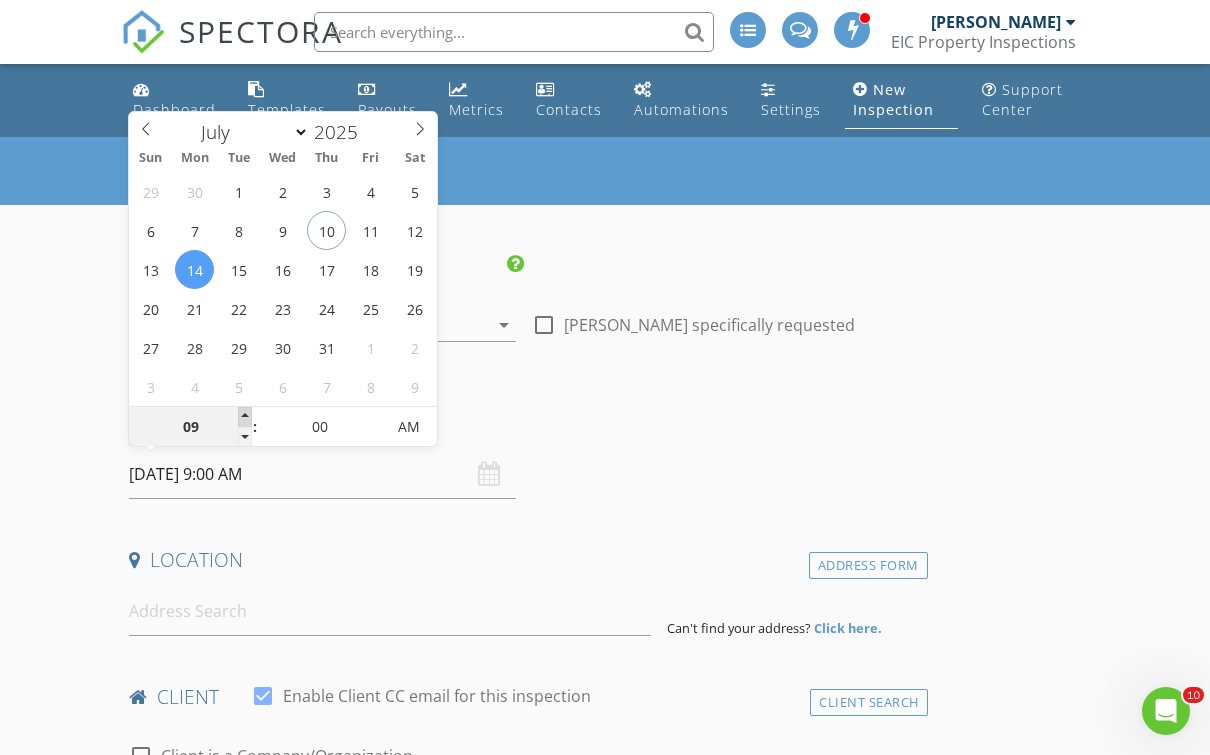 click at bounding box center (245, 417) 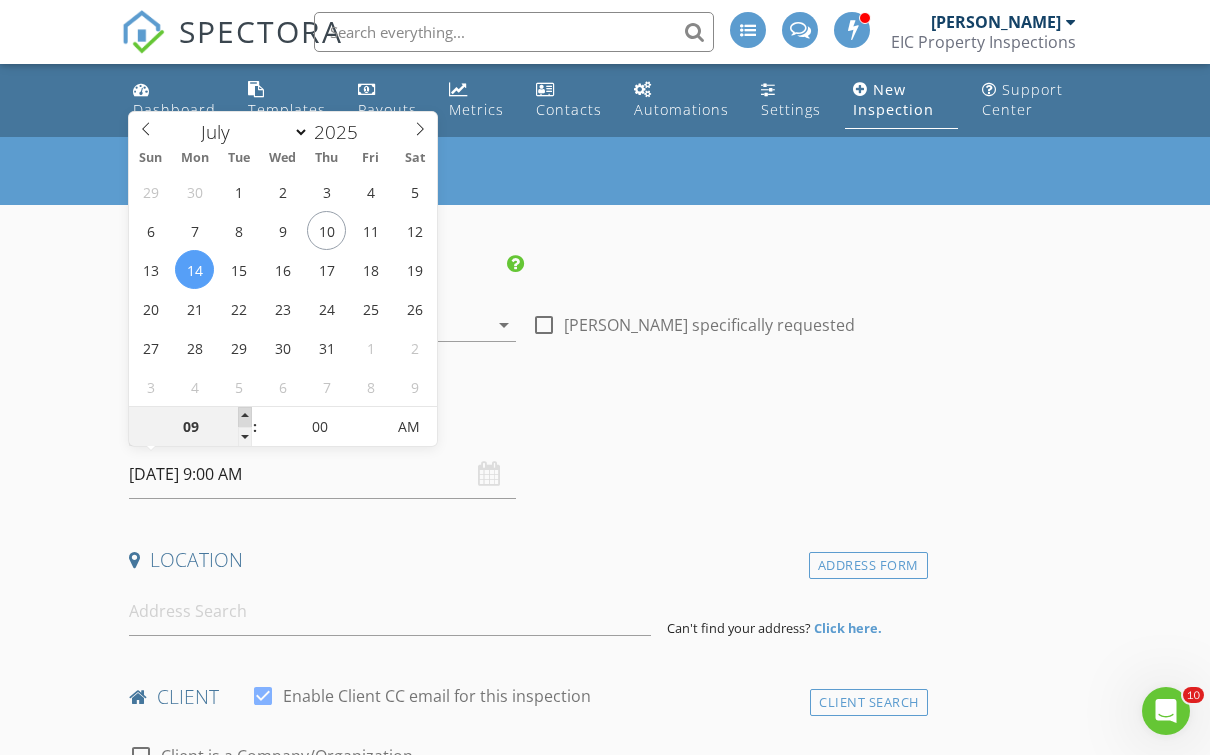 type on "10" 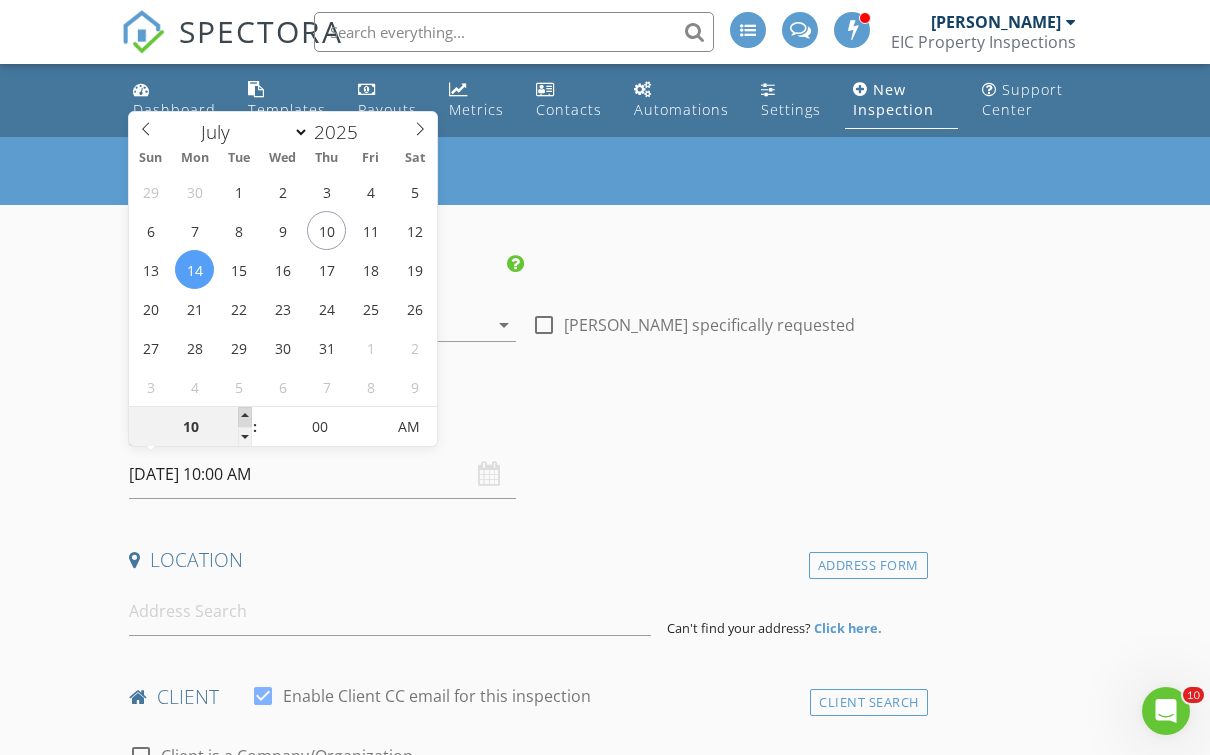 click at bounding box center (245, 417) 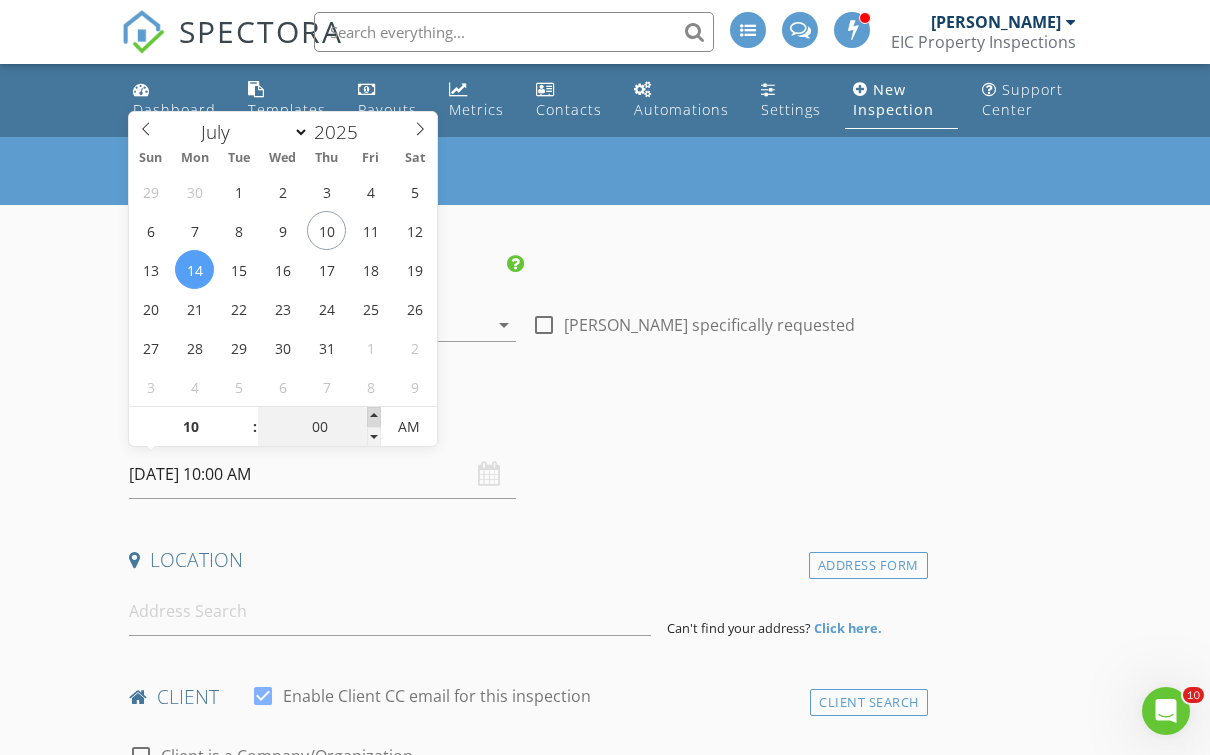 type on "05" 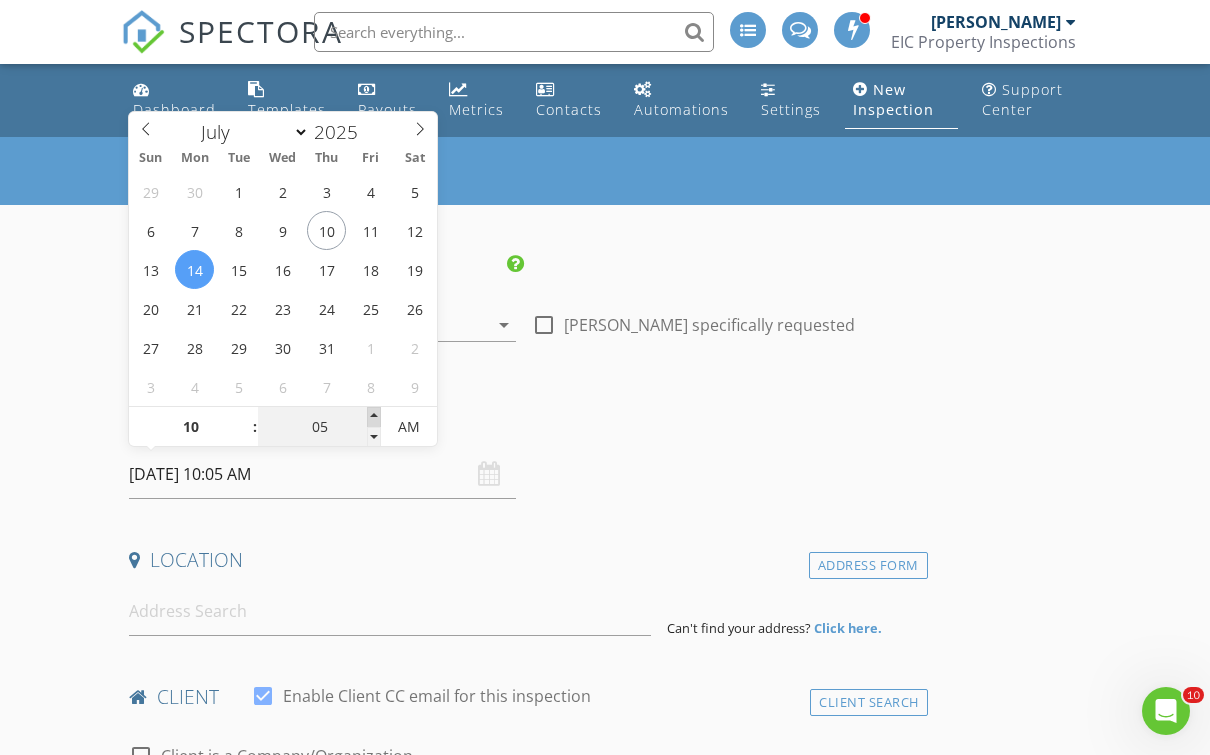 click at bounding box center [374, 417] 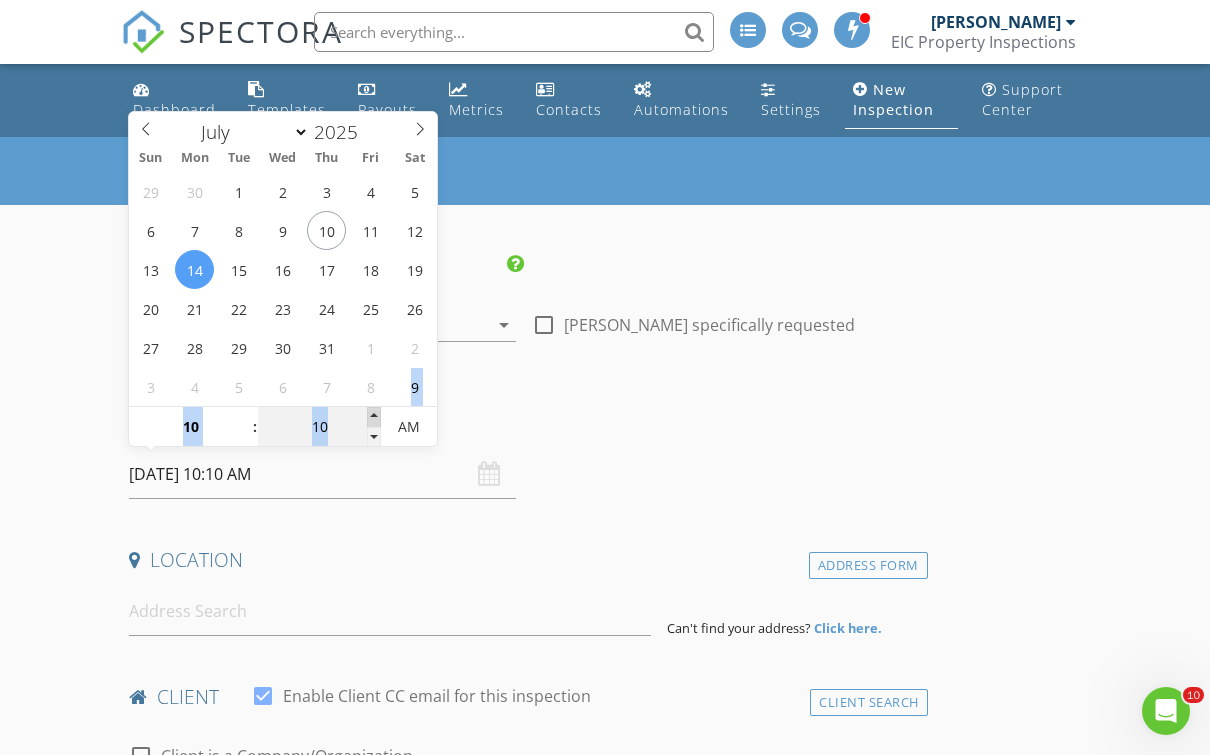click at bounding box center (374, 417) 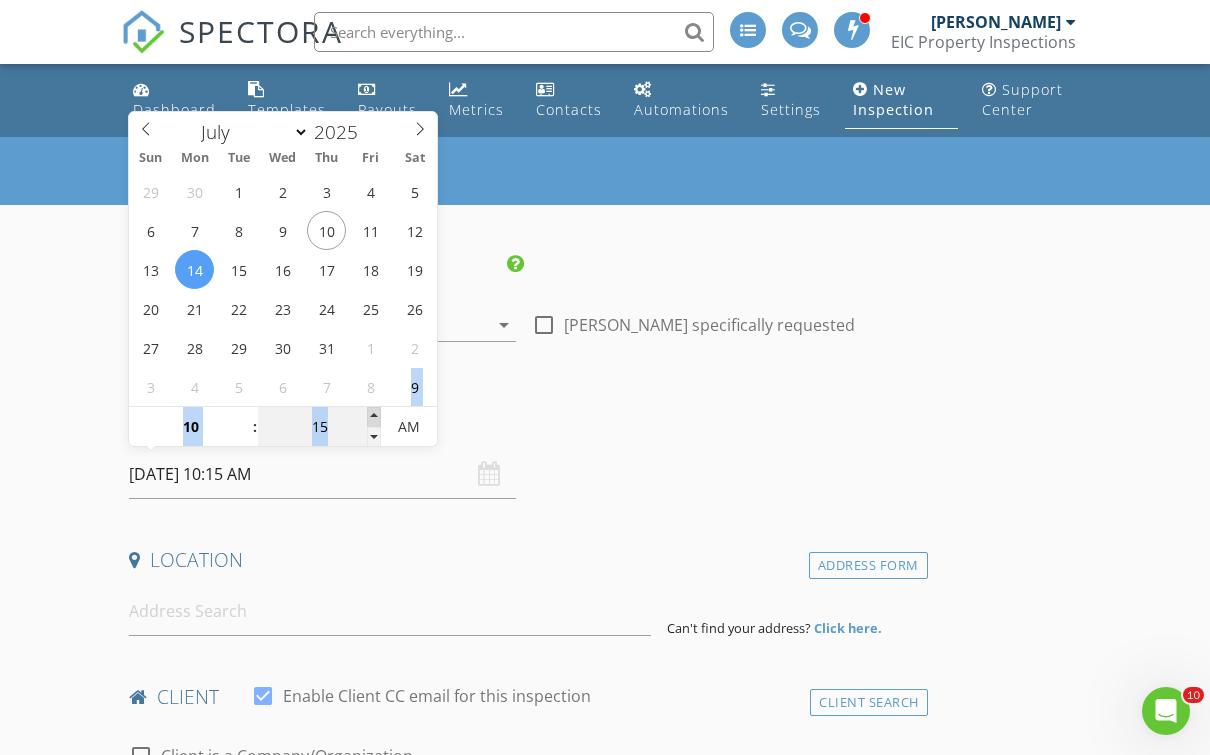 click at bounding box center [374, 417] 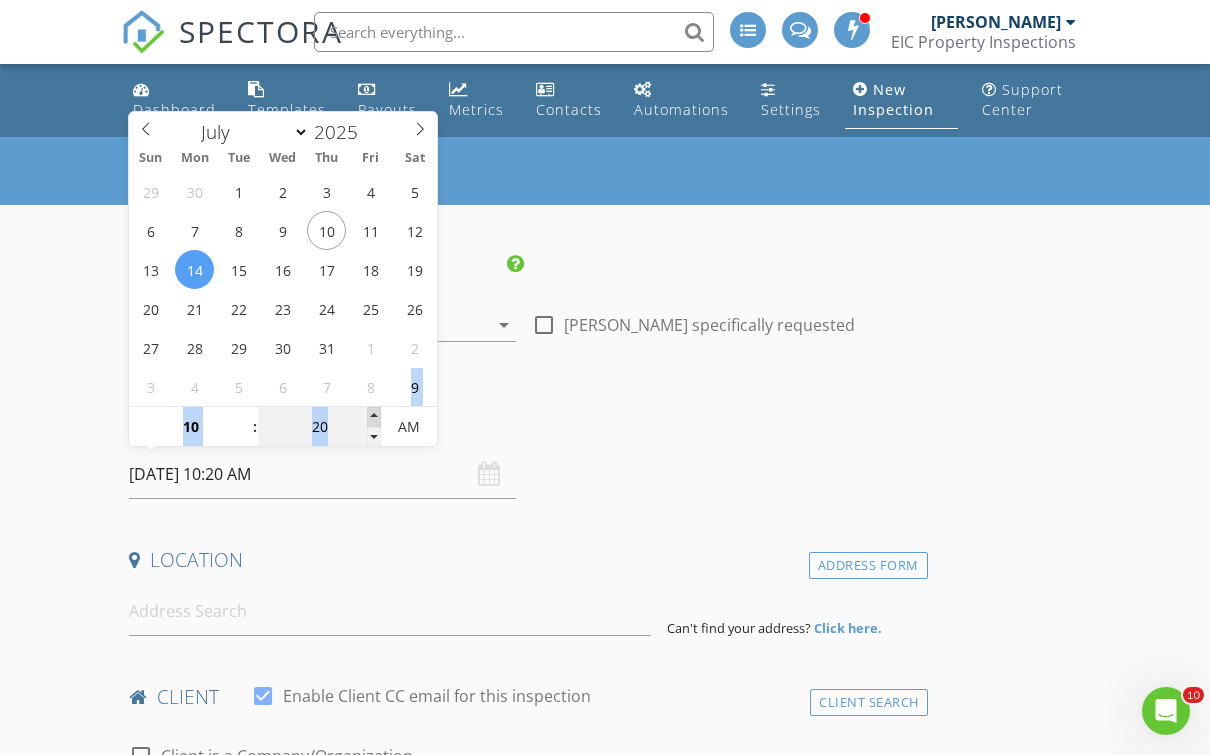click at bounding box center [374, 417] 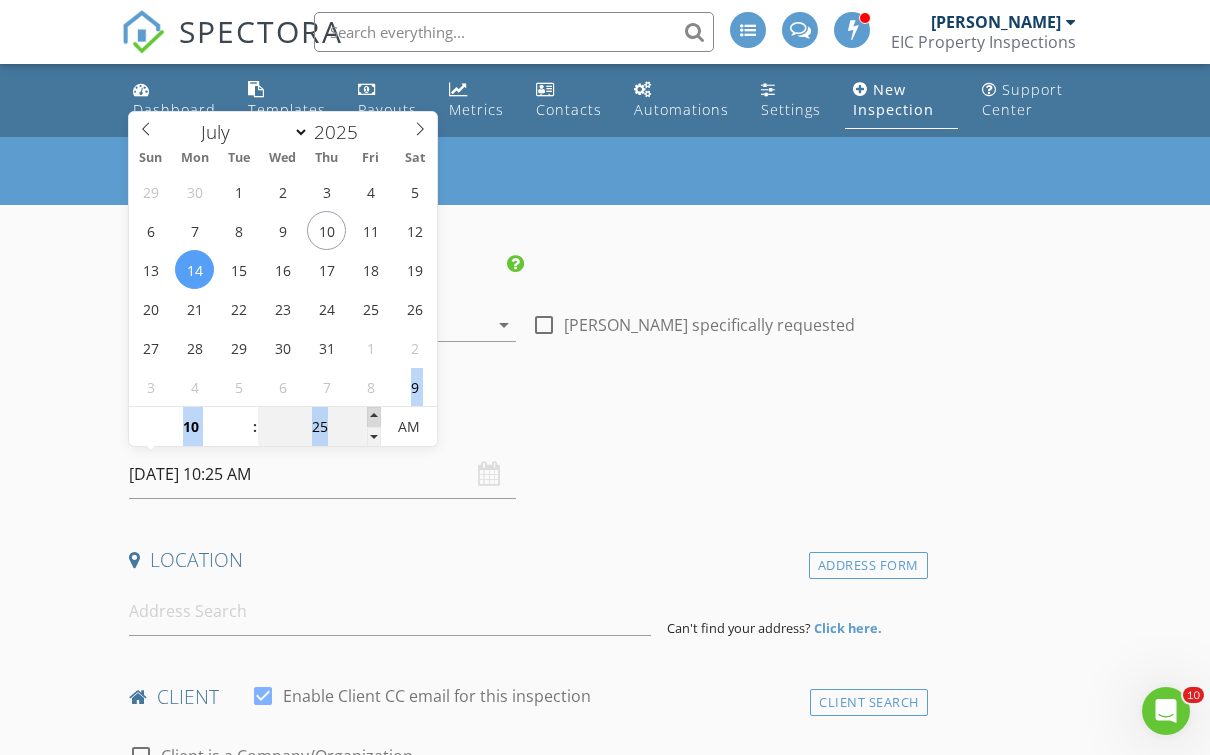click at bounding box center (374, 417) 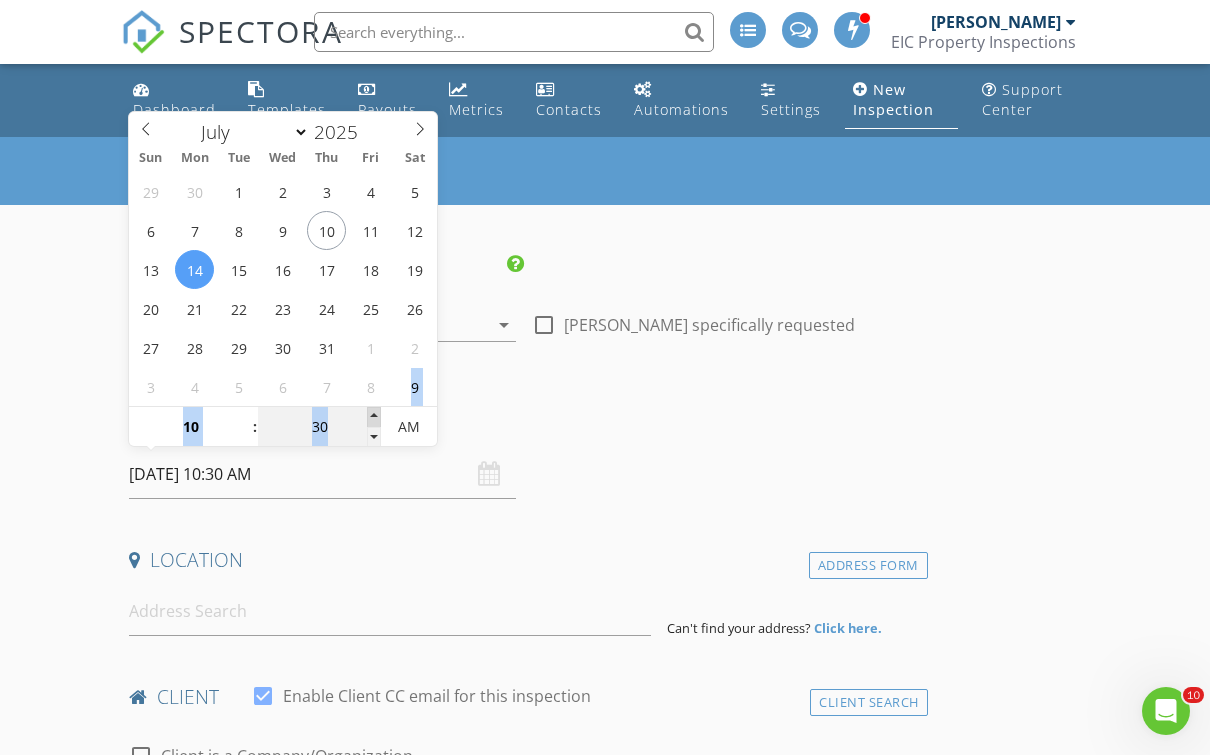 click at bounding box center (374, 417) 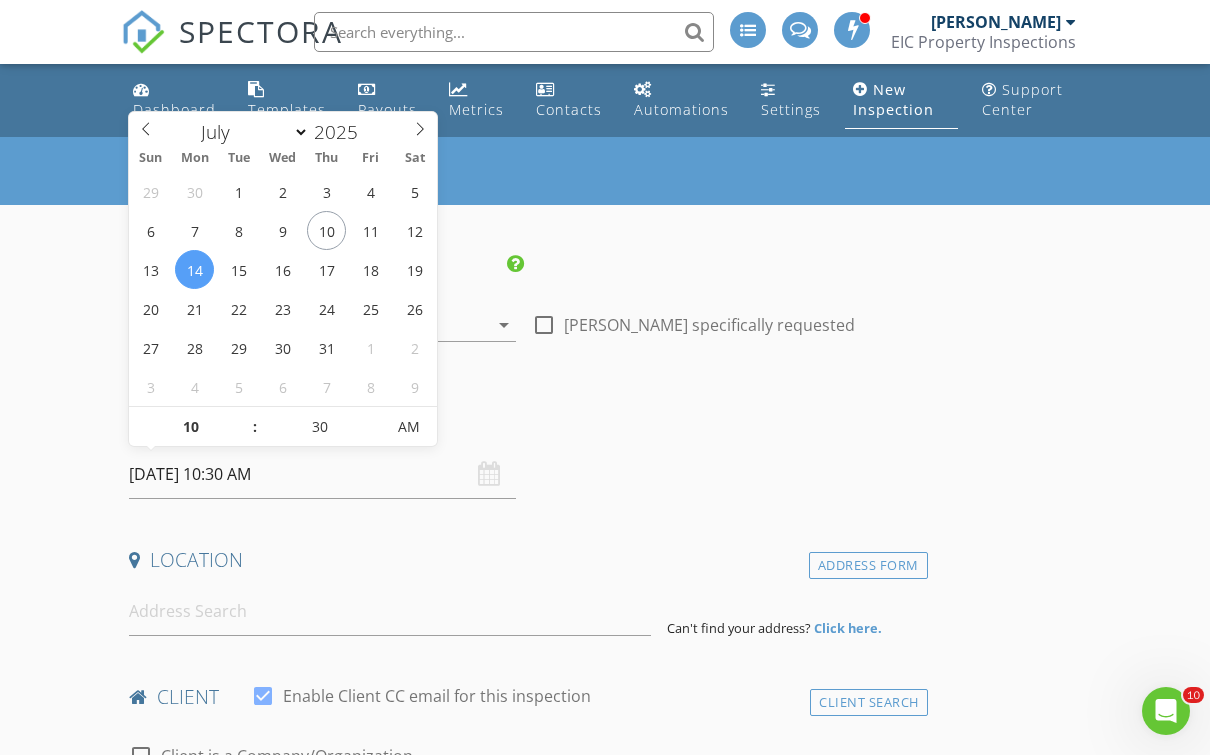 click on "Date/Time
07/14/2025 10:30 AM" at bounding box center (524, 454) 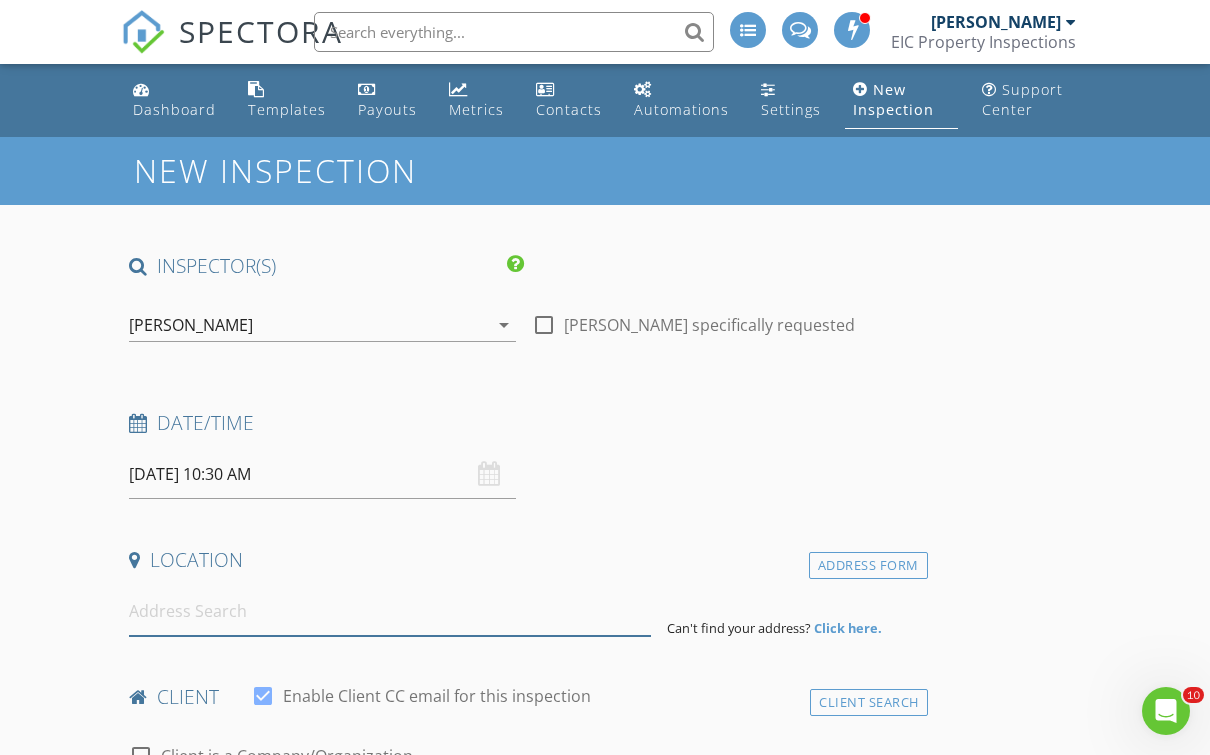 click at bounding box center (390, 611) 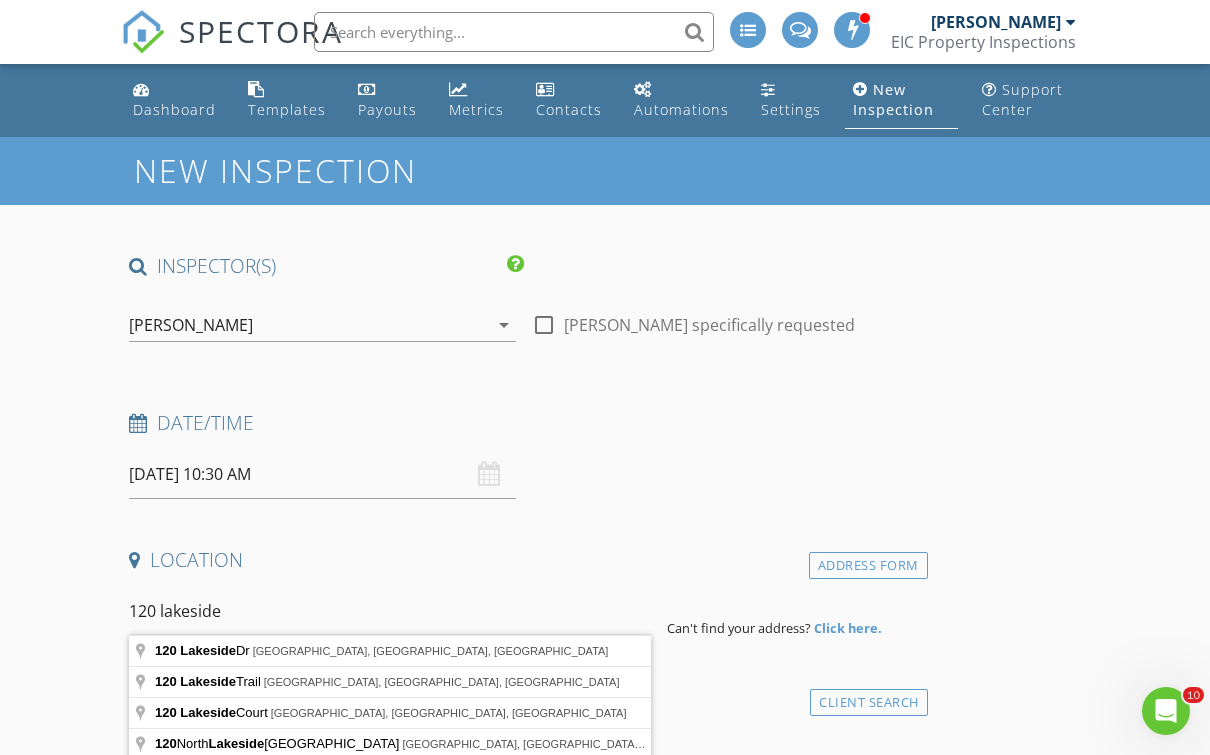 type on "120 Lakeside Dr, Ellenwood, GA, USA" 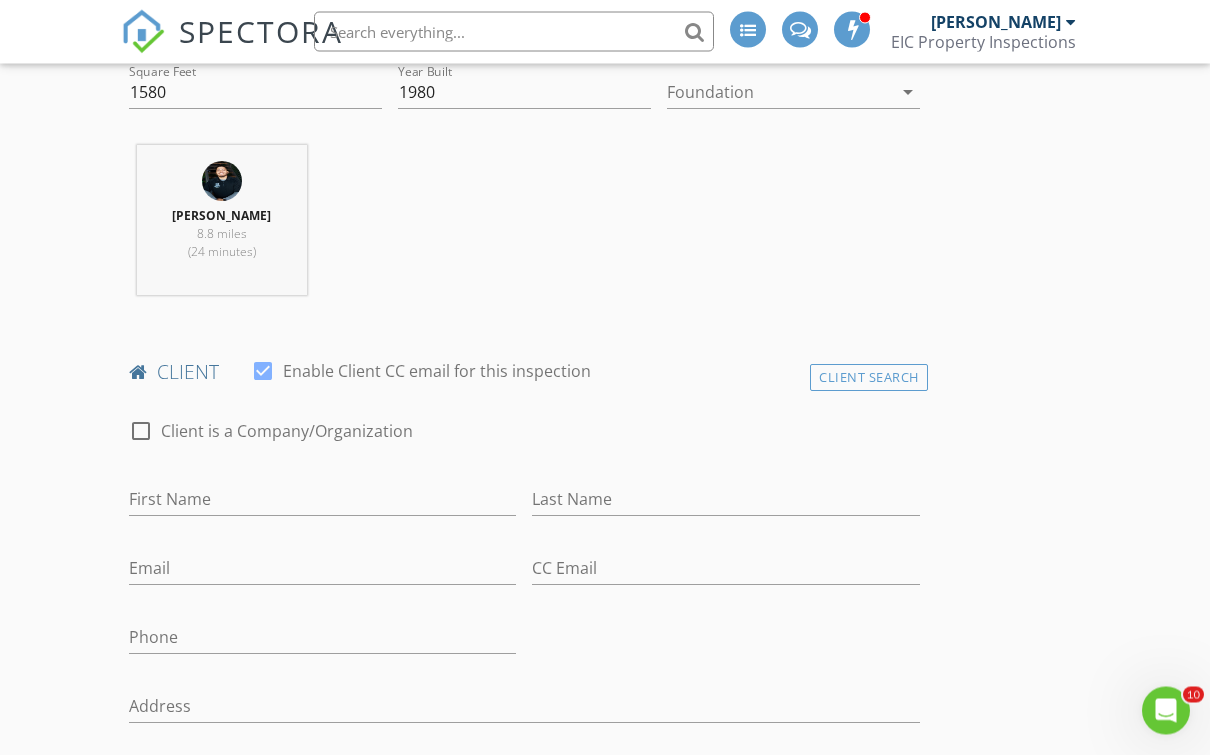 scroll, scrollTop: 758, scrollLeft: 0, axis: vertical 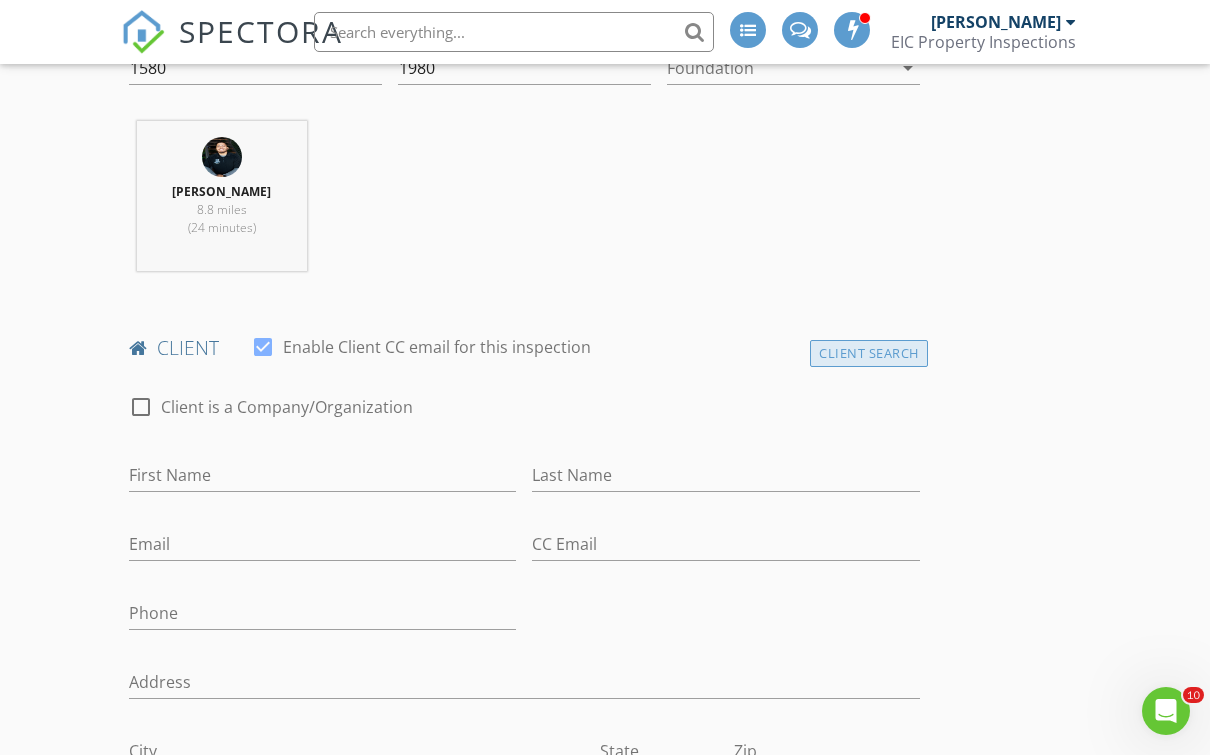 click on "Client Search" at bounding box center (869, 353) 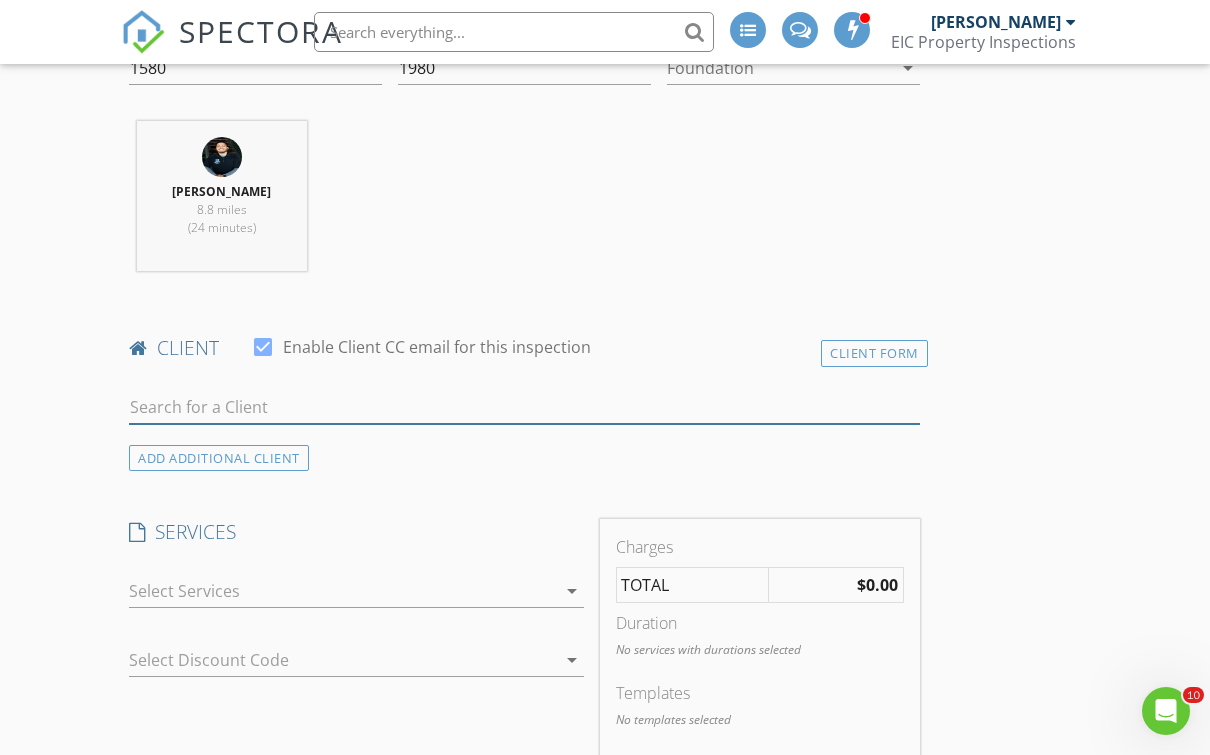click at bounding box center [524, 407] 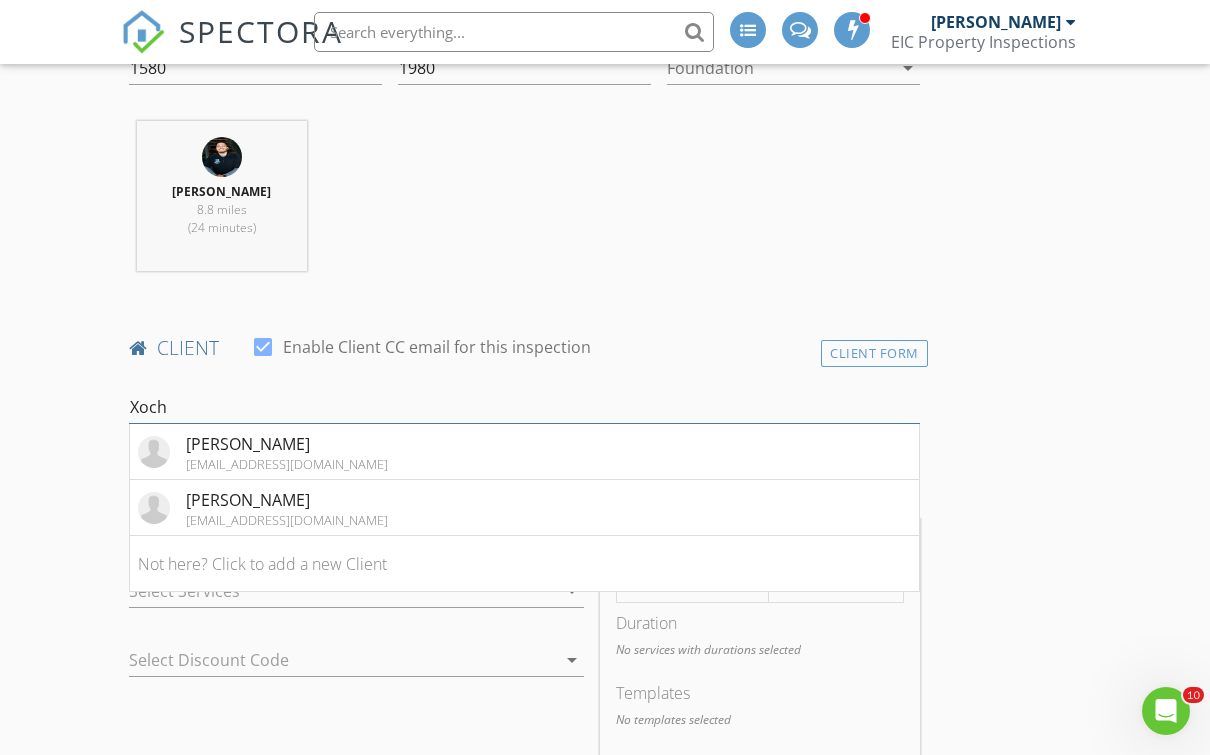 type on "Xoch" 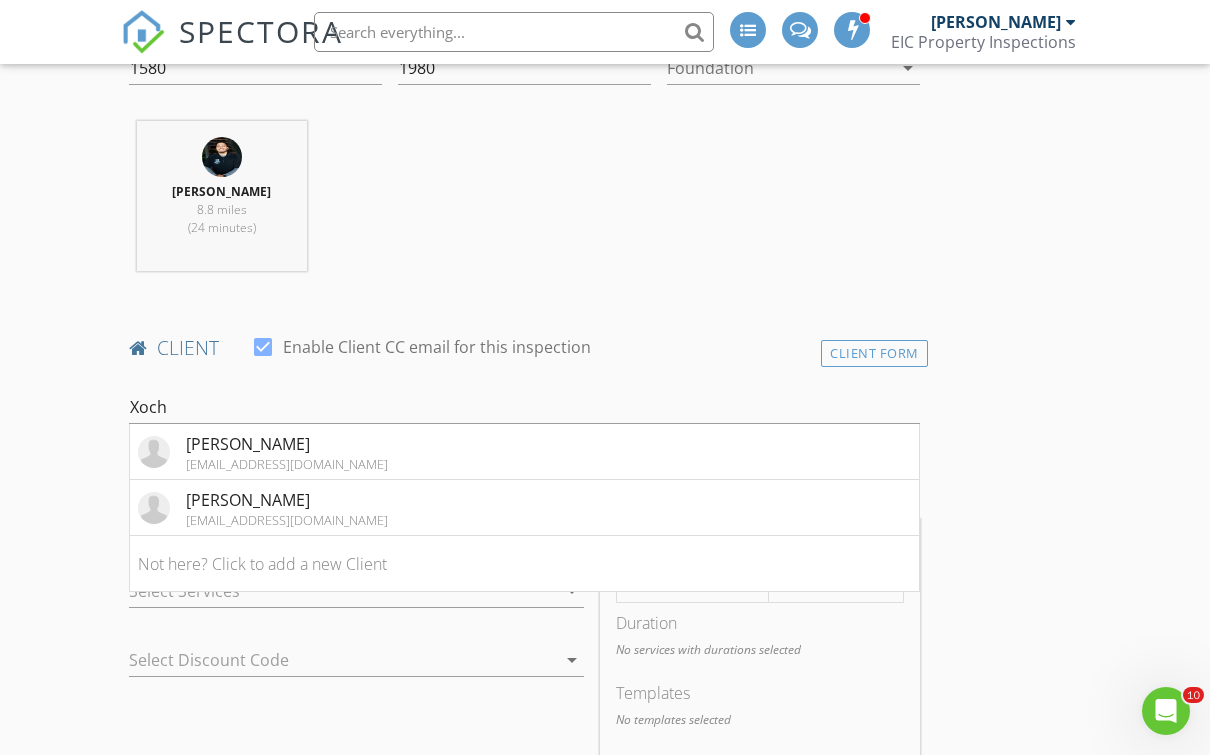 drag, startPoint x: 280, startPoint y: 403, endPoint x: -1, endPoint y: -759, distance: 1195.4937 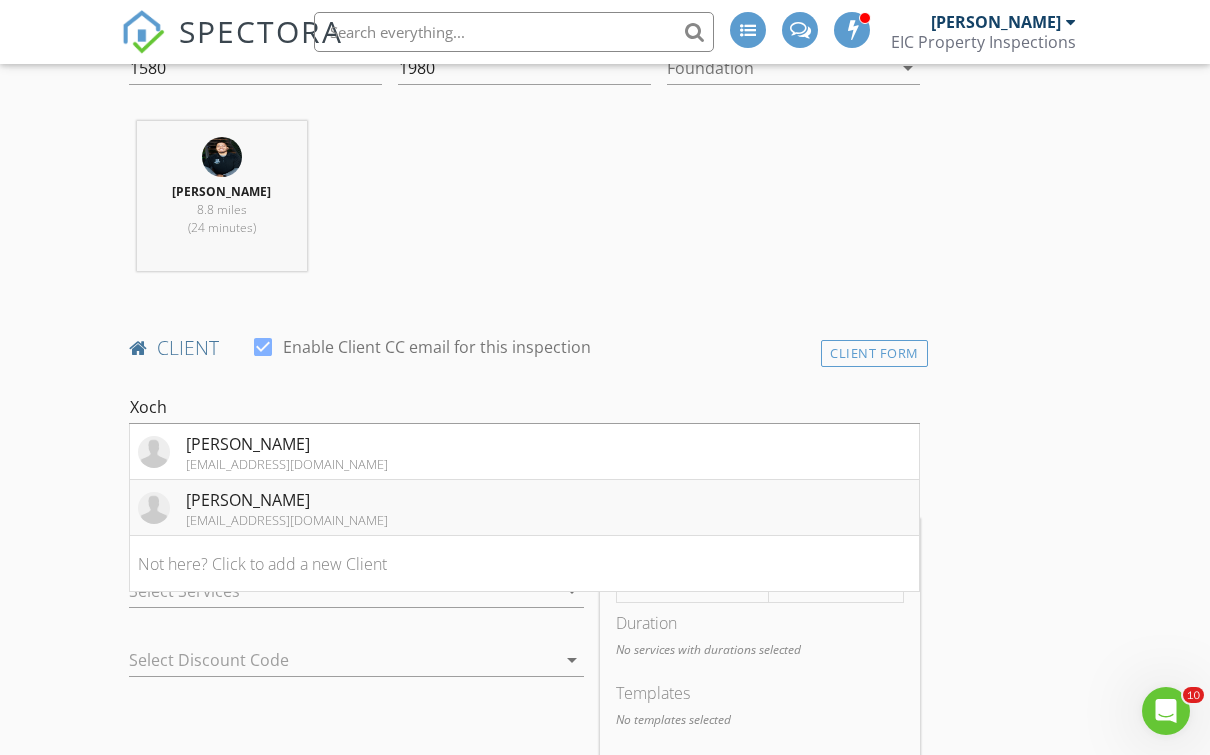 click on "[PERSON_NAME]" at bounding box center [287, 500] 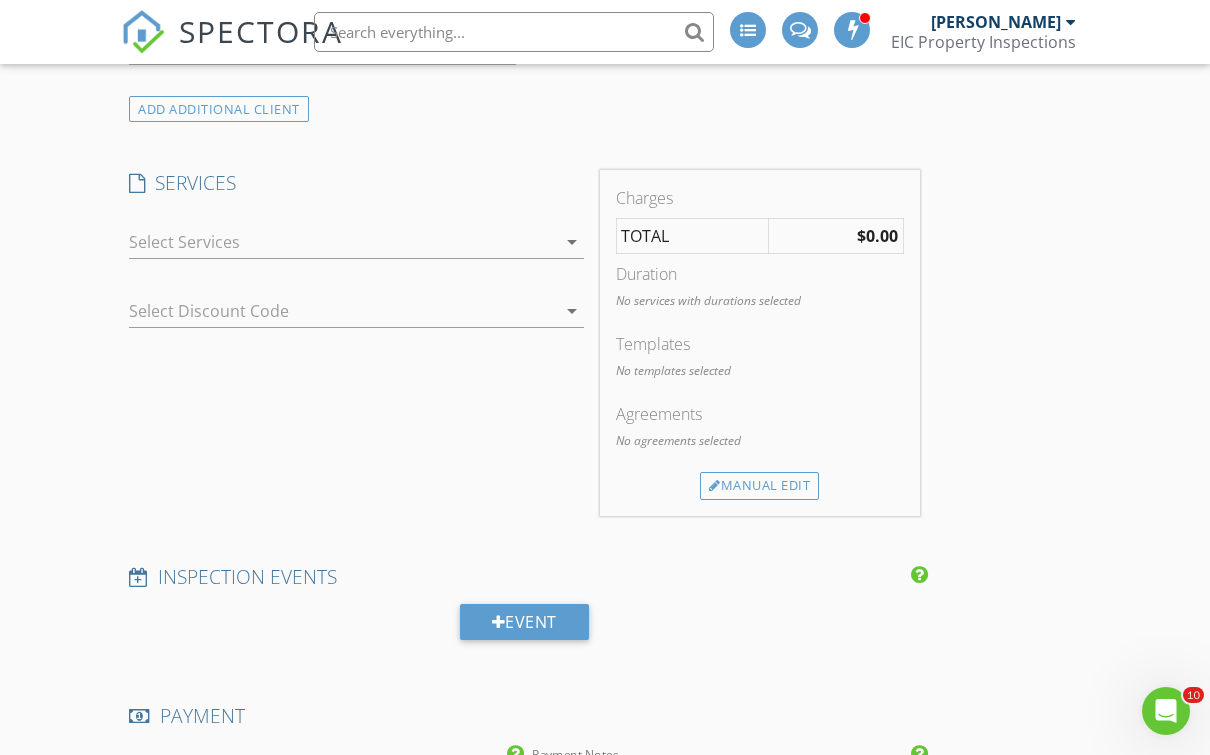 scroll, scrollTop: 1752, scrollLeft: 0, axis: vertical 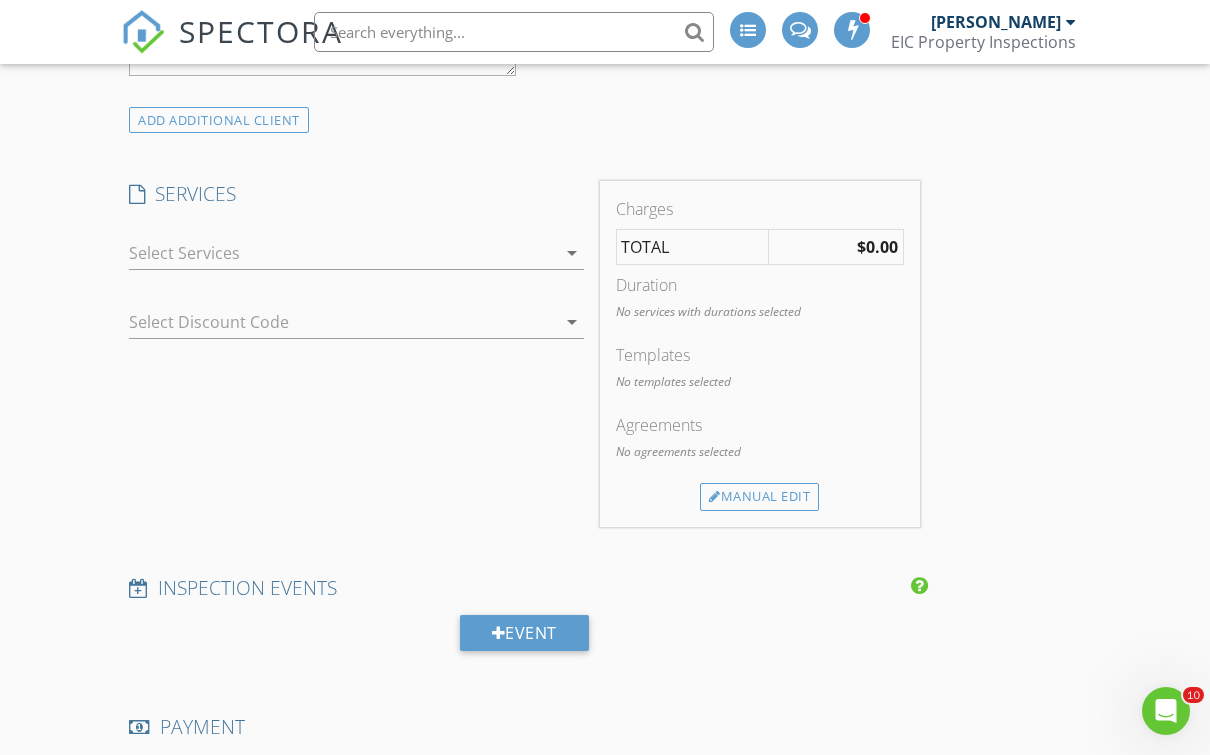 click at bounding box center (342, 253) 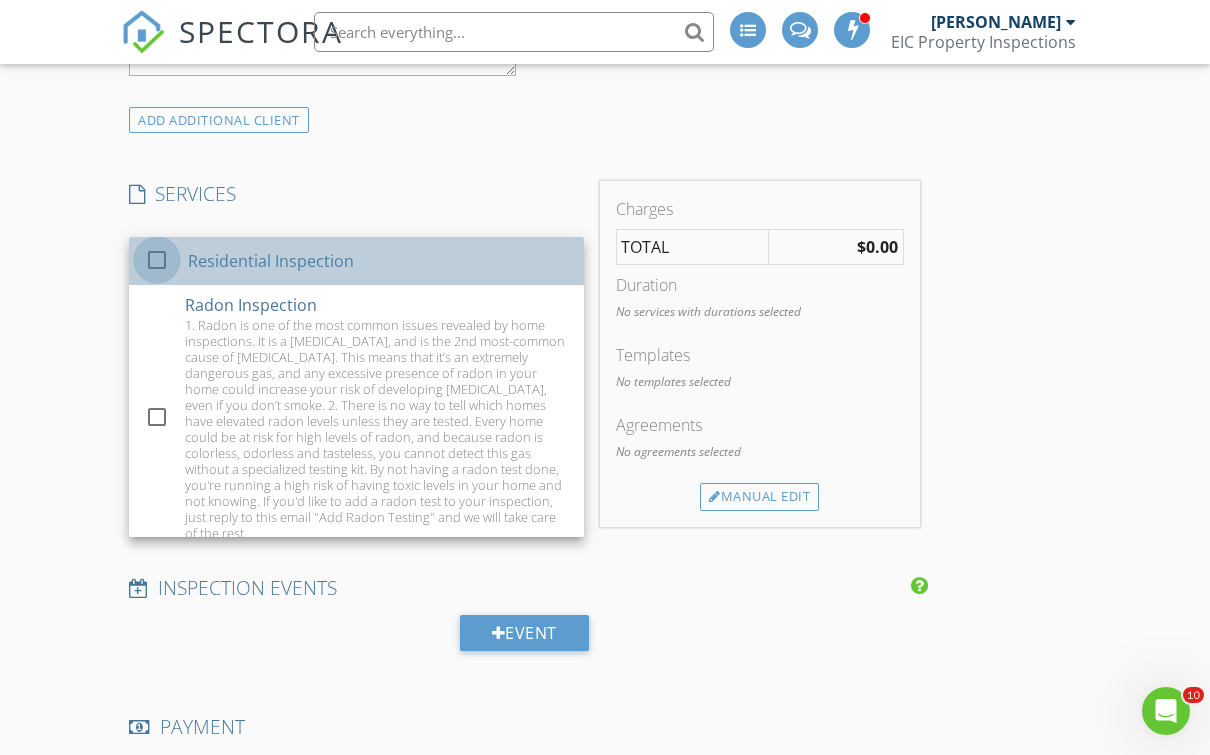 click at bounding box center [157, 260] 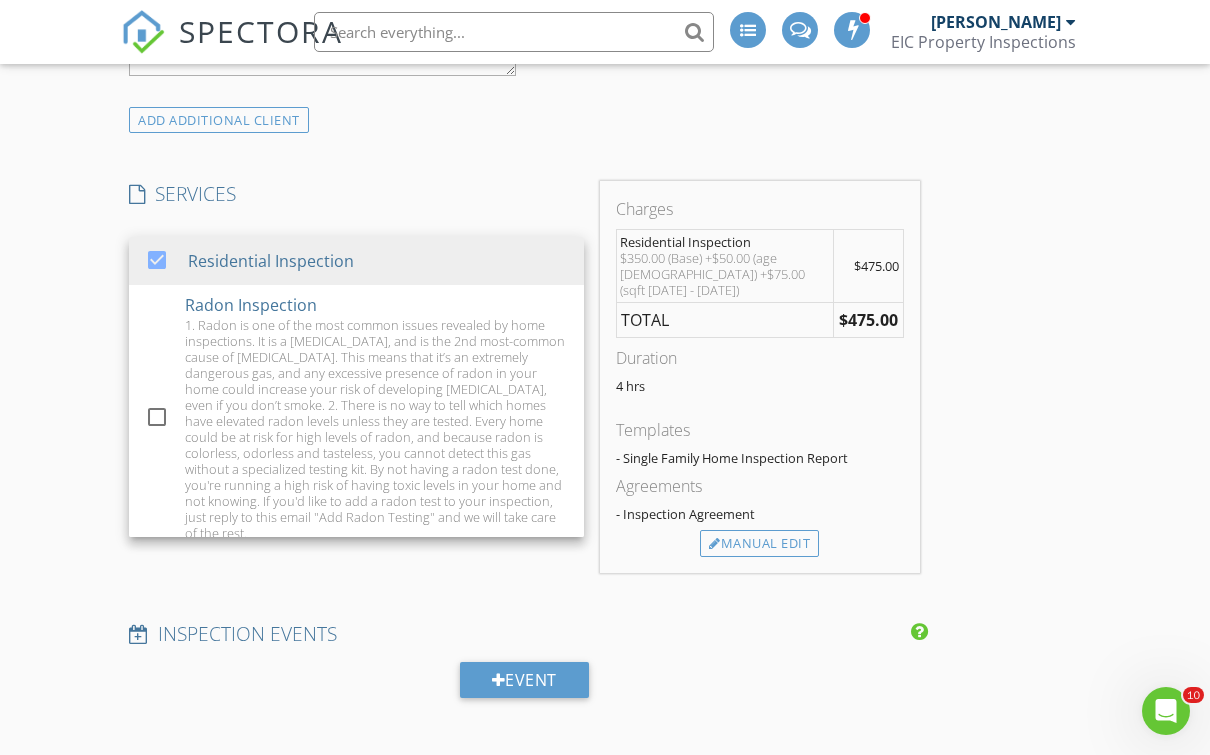 click on "INSPECTOR(S)
check_box   Edgar Castillo   PRIMARY   Edgar Castillo arrow_drop_down   check_box_outline_blank Edgar Castillo specifically requested
Date/Time
07/14/2025 10:30 AM
Location
Address Search       Address 120 Lakeside Dr   Unit   City Ellenwood   State GA   Zip 30294   County Henry     Square Feet 1580   Year Built 1980   Foundation arrow_drop_down     Edgar Castillo     8.8 miles     (24 minutes)
client
check_box Enable Client CC email for this inspection   Client Search     check_box_outline_blank Client is a Company/Organization     First Name Xochitl   Last Name Garcia Venegas   Email yolistma@icloud.com   CC Email   Phone 404-955-2447   Address   City   State   Zip     Tags         Notes   Private Notes
ADD ADDITIONAL client
SERVICES
check_box           Sewer Scope" at bounding box center [524, 536] 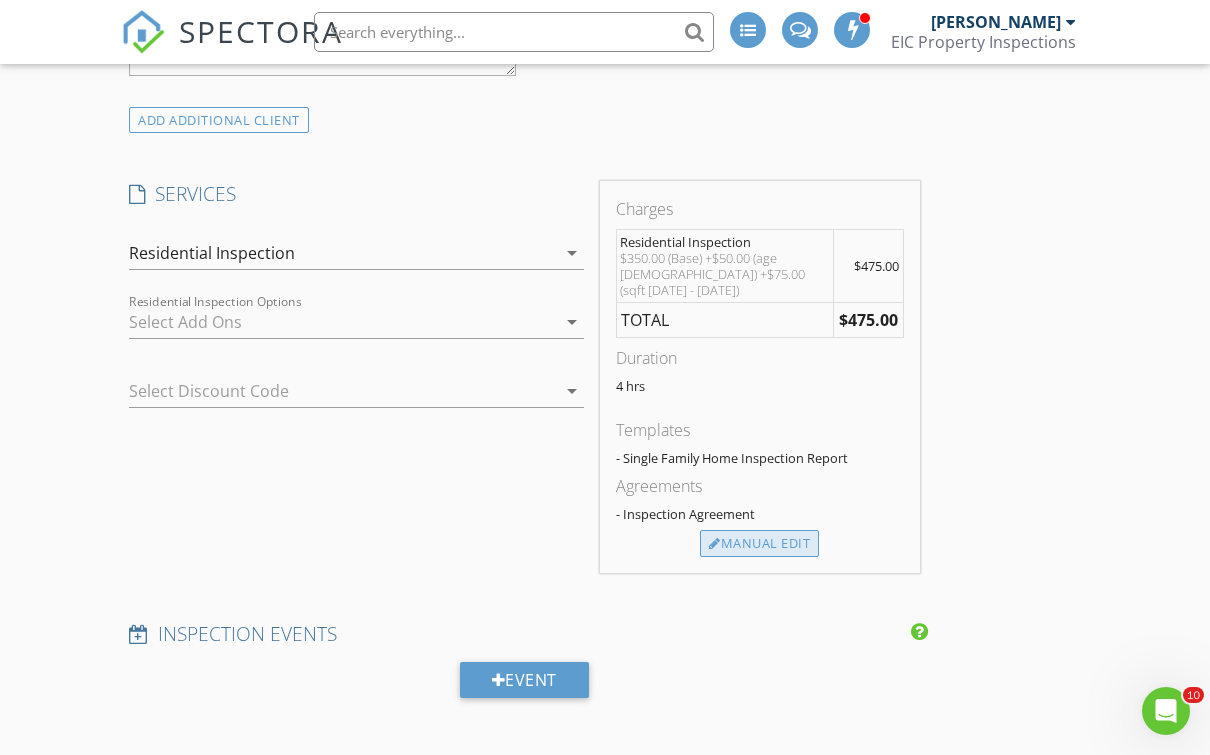 click on "Manual Edit" at bounding box center (759, 544) 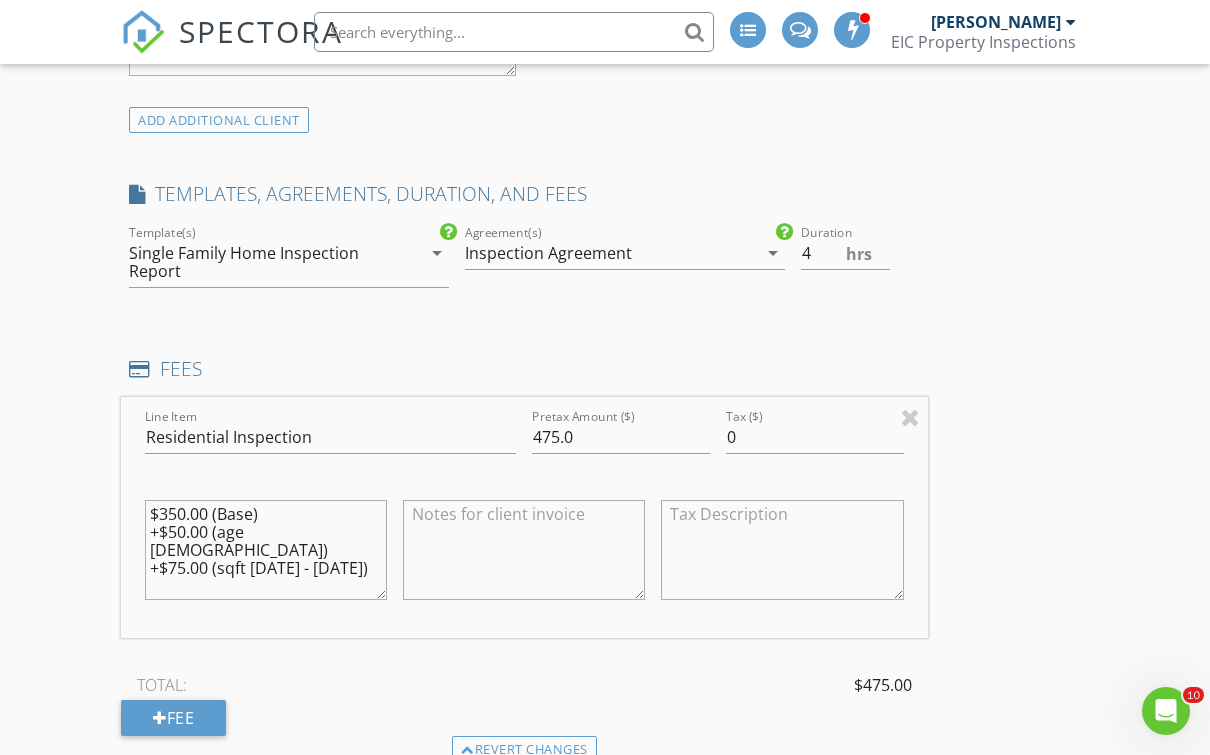click on "$350.00 (Base)
+$50.00 (age 25 - 50)
+$75.00 (sqft 1500 - 2000)" at bounding box center (266, 550) 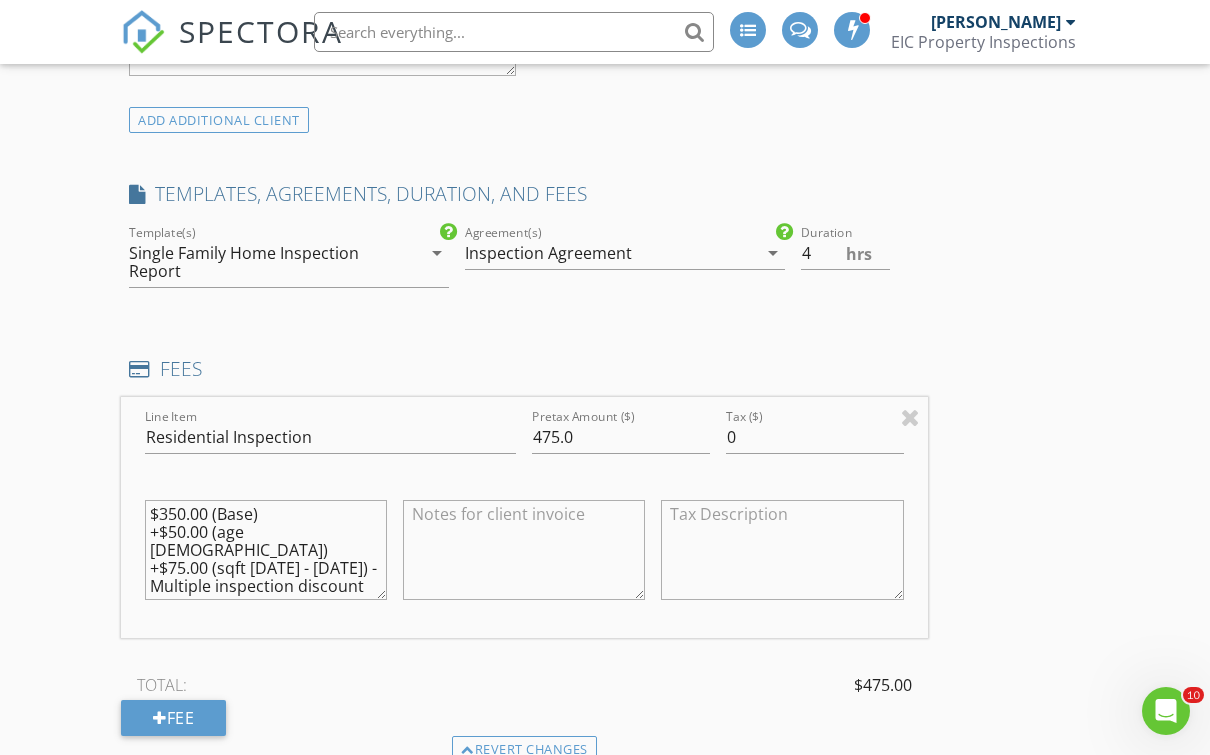 click on "$350.00 (Base)
+$50.00 (age 25 - 50)
+$75.00 (sqft 1500 - 2000) - Multiple inspection discount" at bounding box center [266, 550] 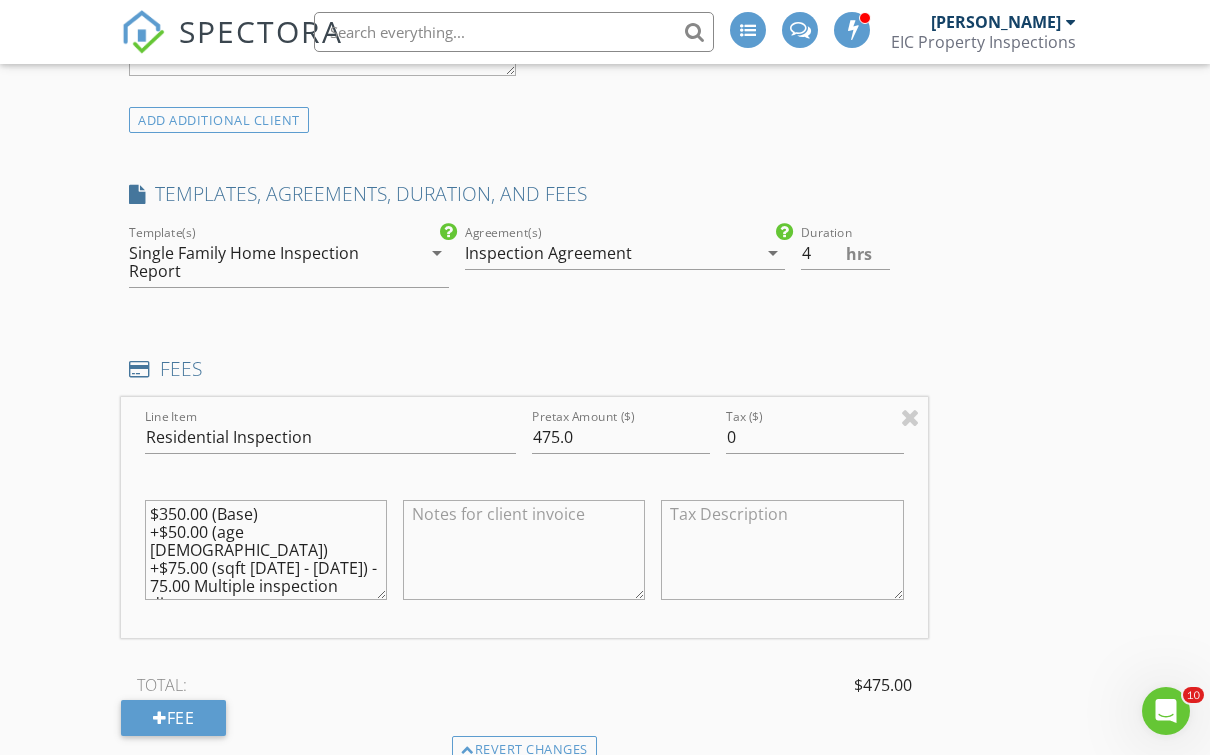 type on "$350.00 (Base)
+$50.00 (age 25 - 50)
+$75.00 (sqft 1500 - 2000) - 75.00 Multiple inspection discount" 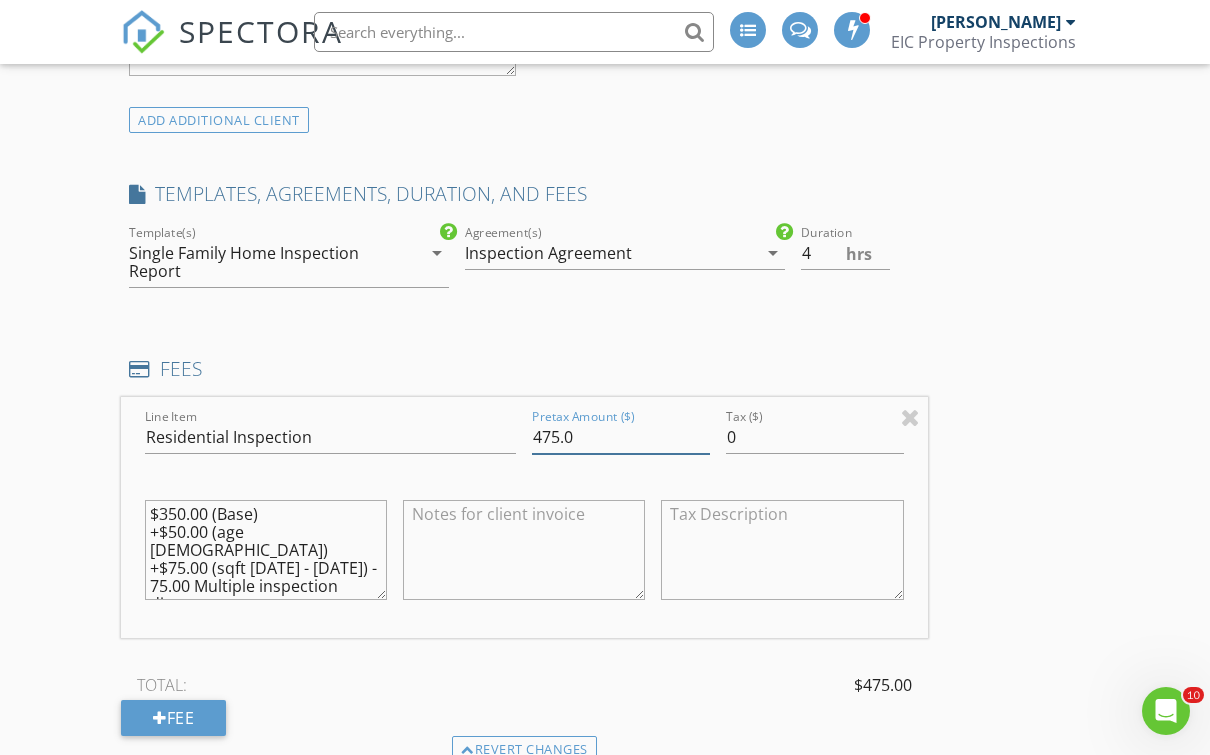 click on "475.0" at bounding box center (621, 437) 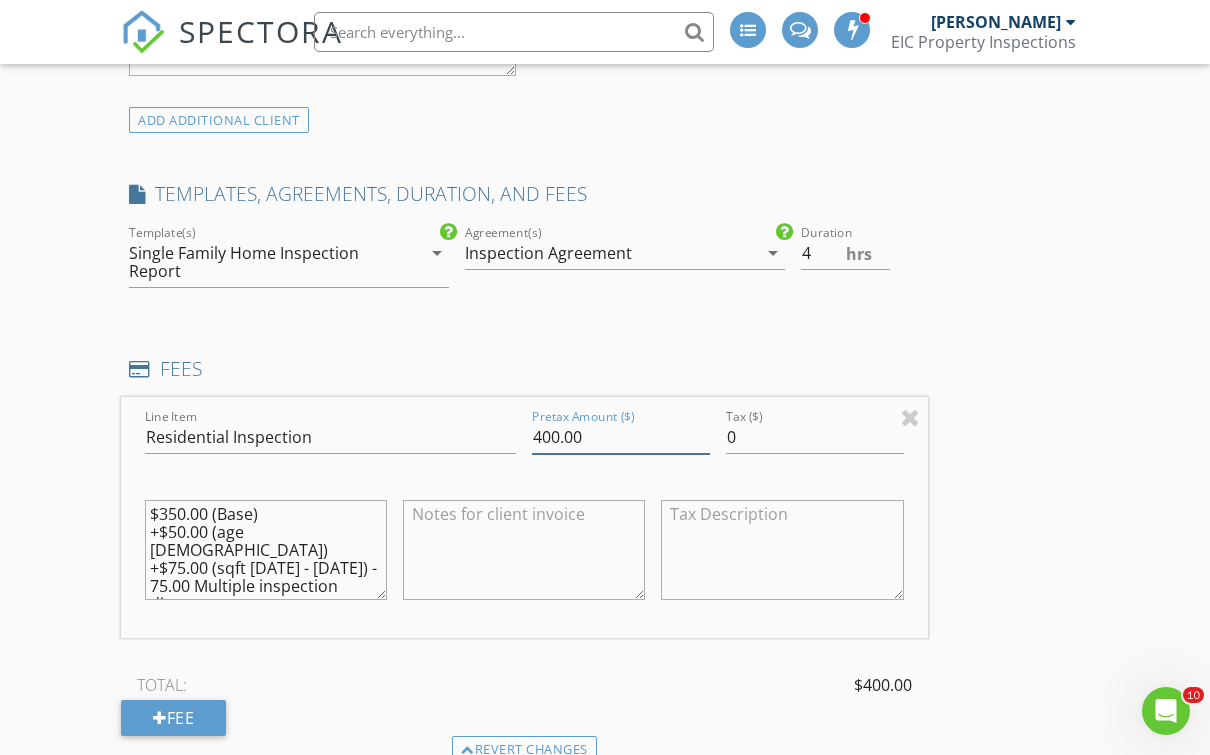 type on "400.00" 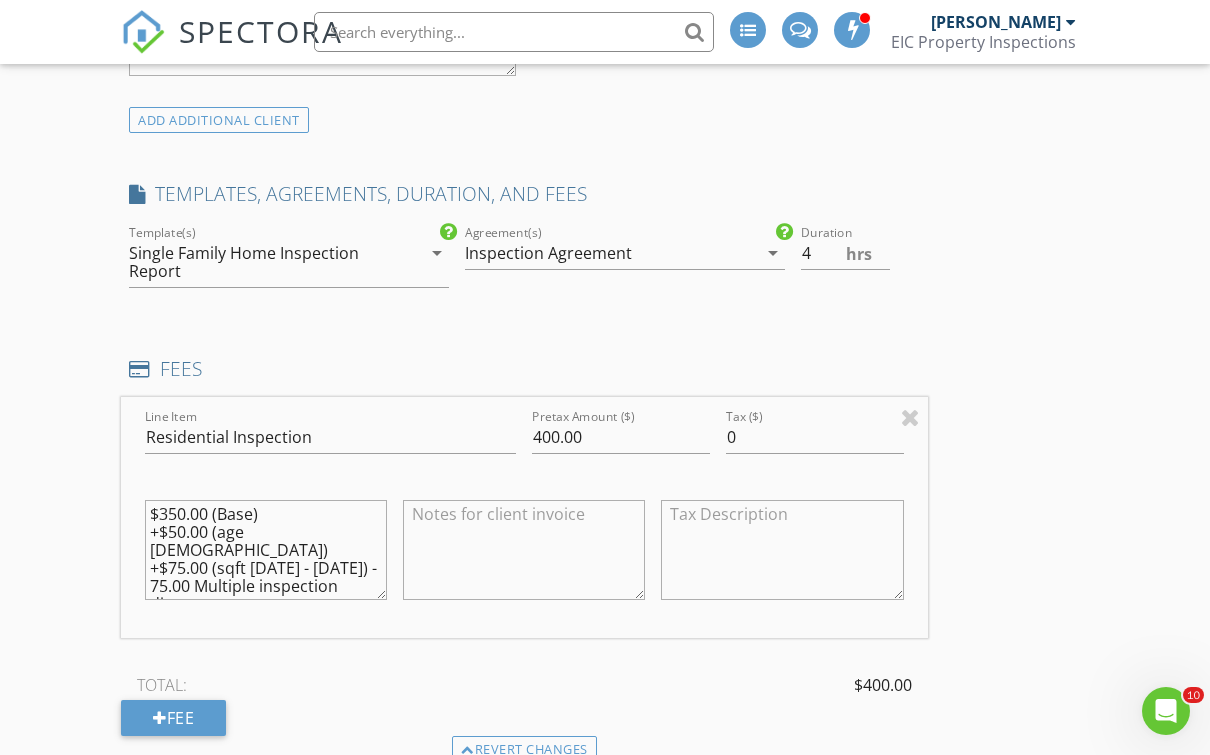 click on "FEES" at bounding box center (524, 369) 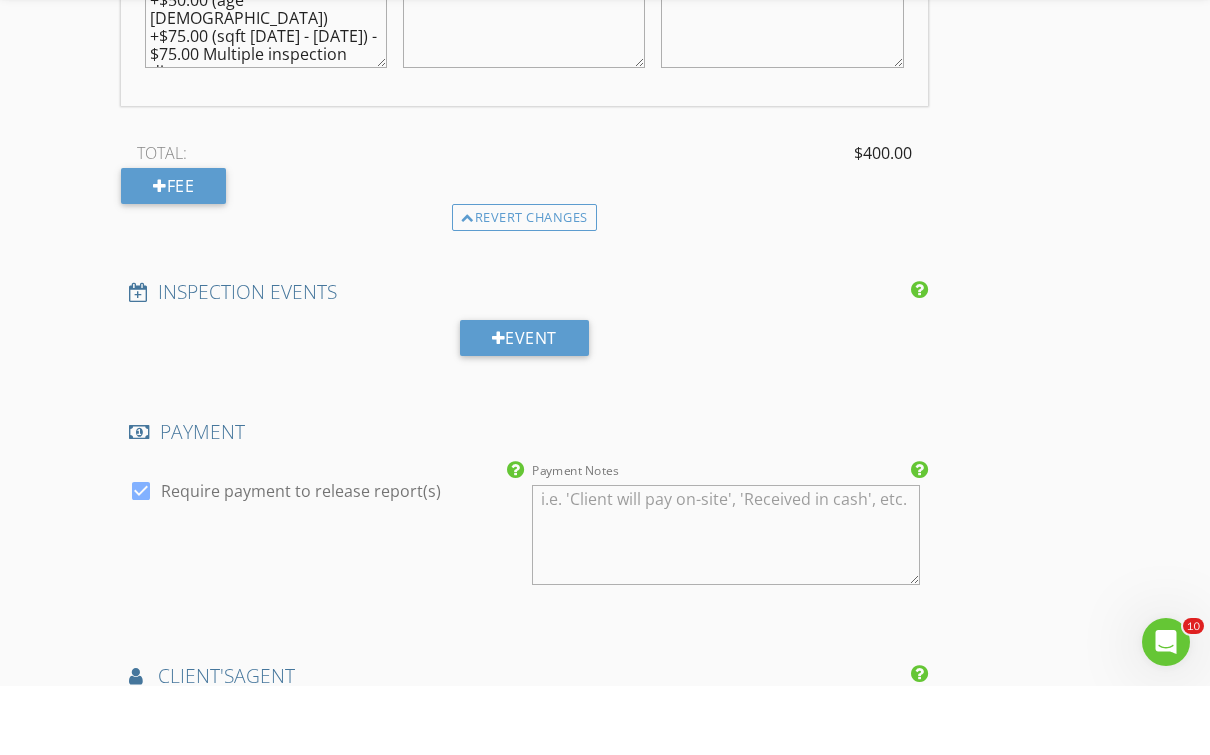 scroll, scrollTop: 2605, scrollLeft: 0, axis: vertical 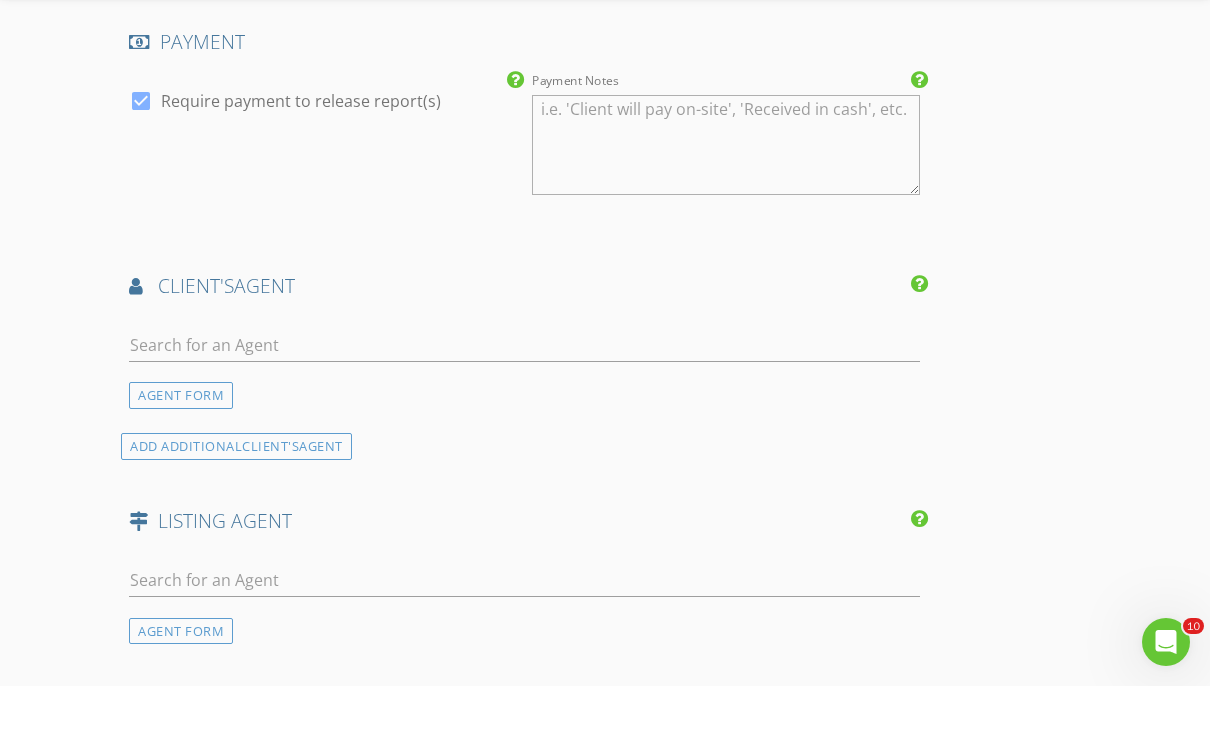 type on "$350.00 (Base)
+$50.00 (age [DEMOGRAPHIC_DATA])
+$75.00 (sqft [DATE] - [DATE]) - $75.00 Multiple inspection discount" 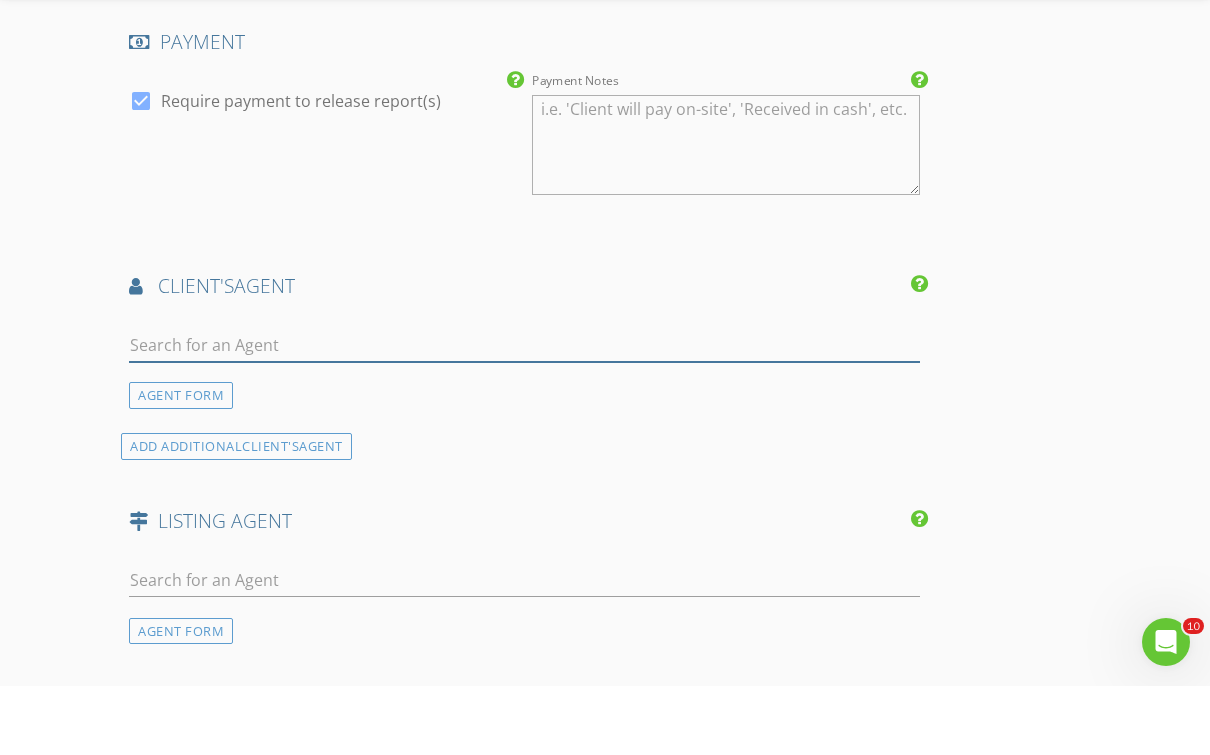 click at bounding box center (524, 414) 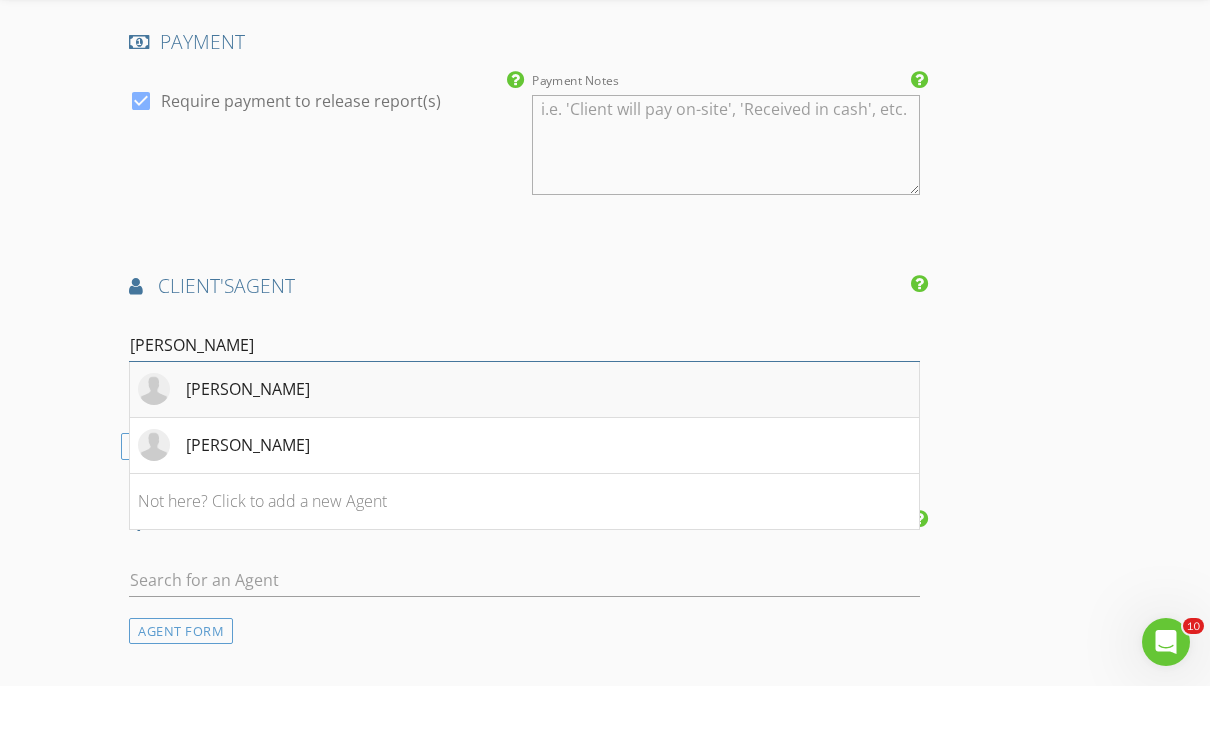 type on "danny" 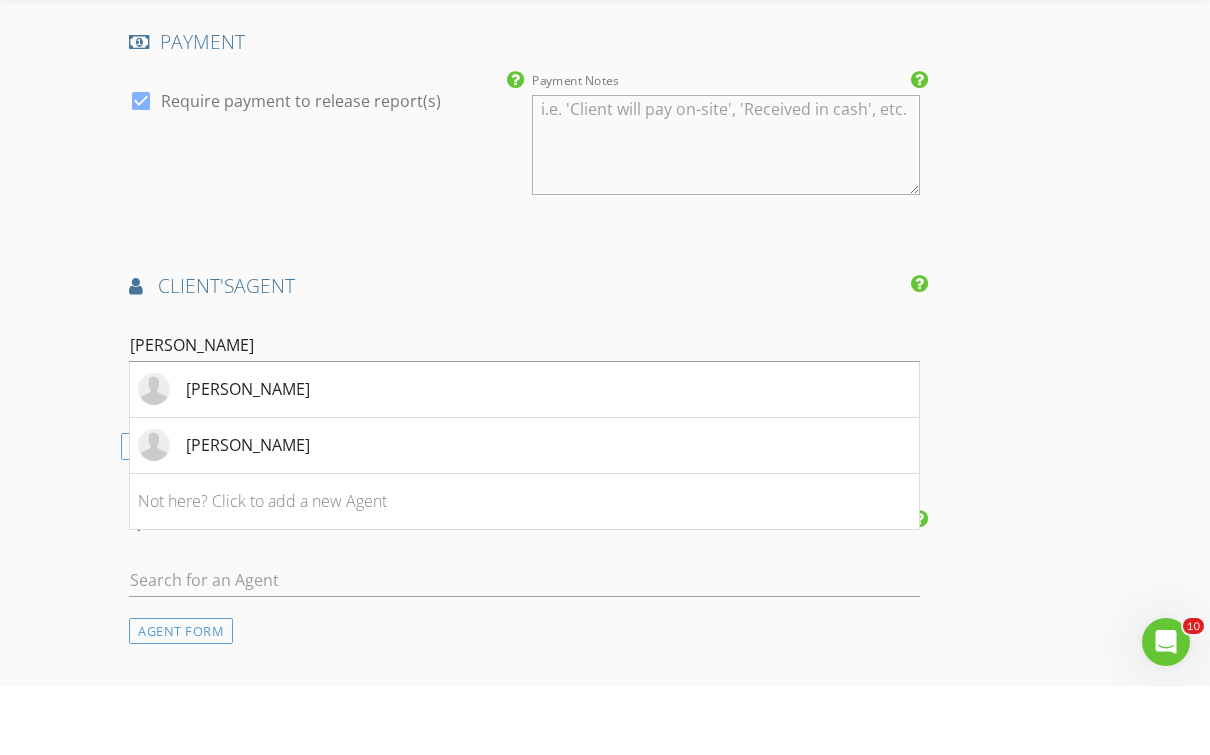 click on "[PERSON_NAME]" at bounding box center [224, 458] 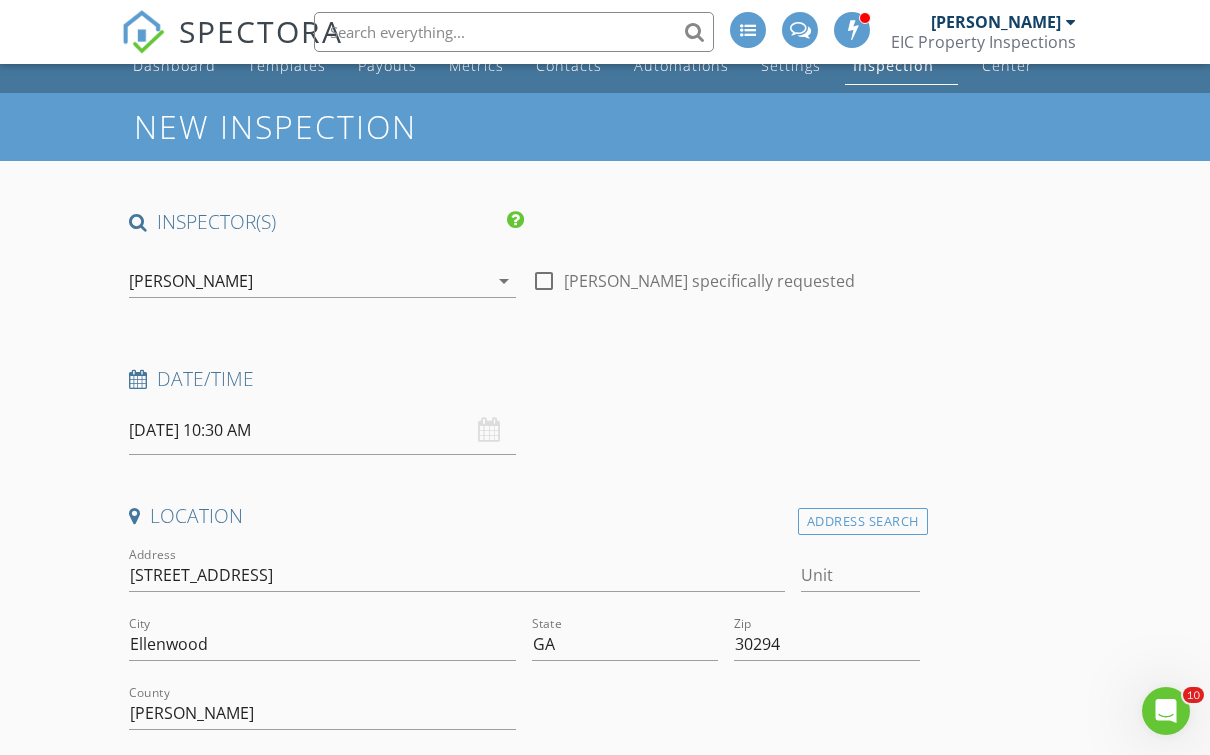 scroll, scrollTop: 38, scrollLeft: 0, axis: vertical 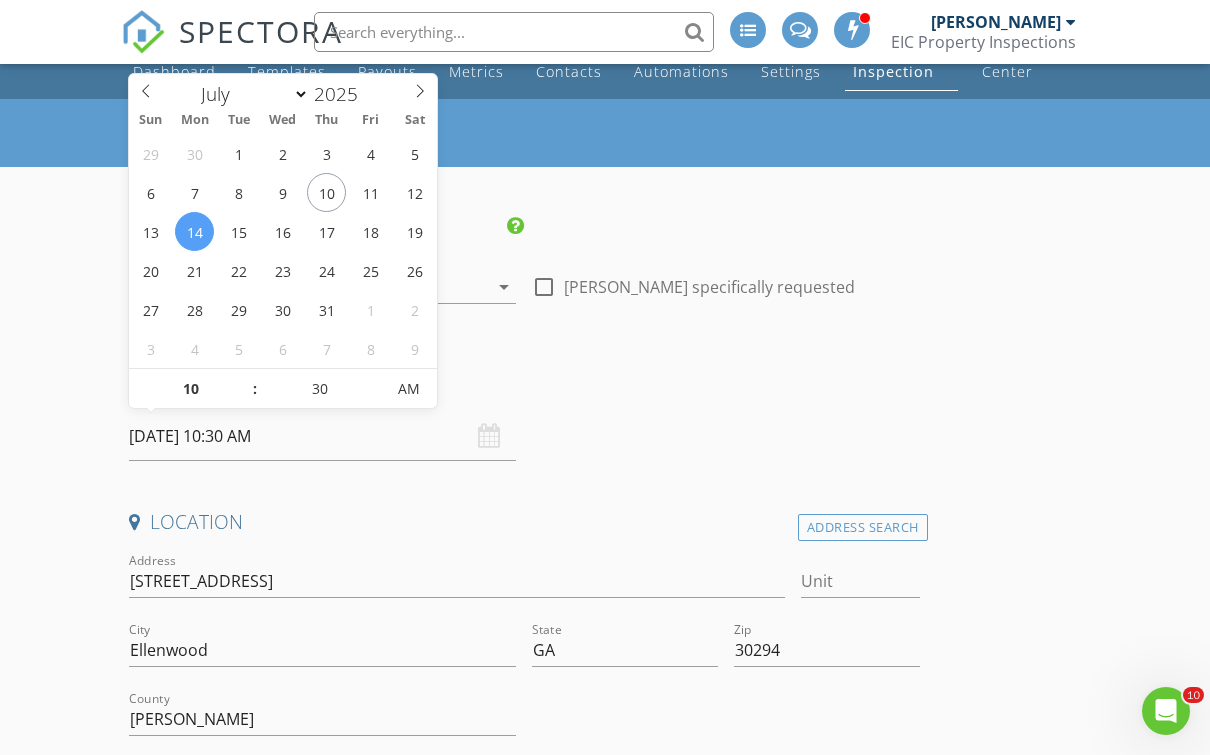 click on "[DATE] 10:30 AM" at bounding box center (322, 436) 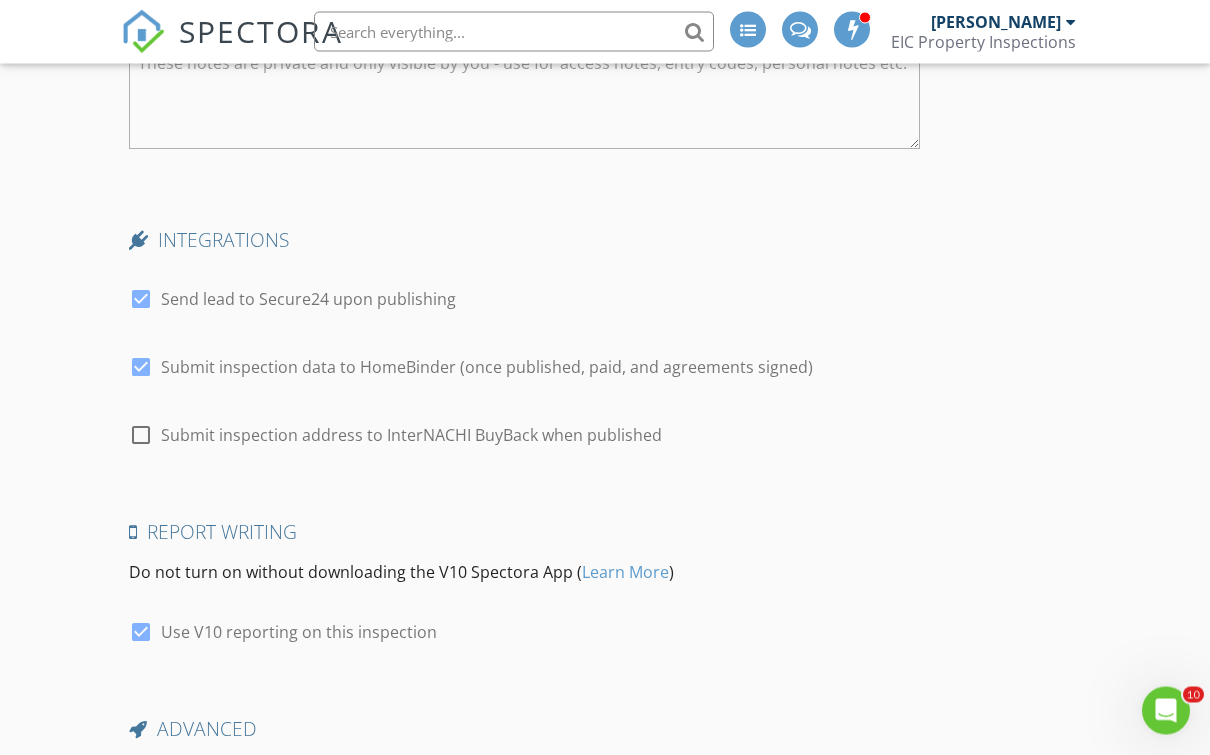 scroll, scrollTop: 4428, scrollLeft: 0, axis: vertical 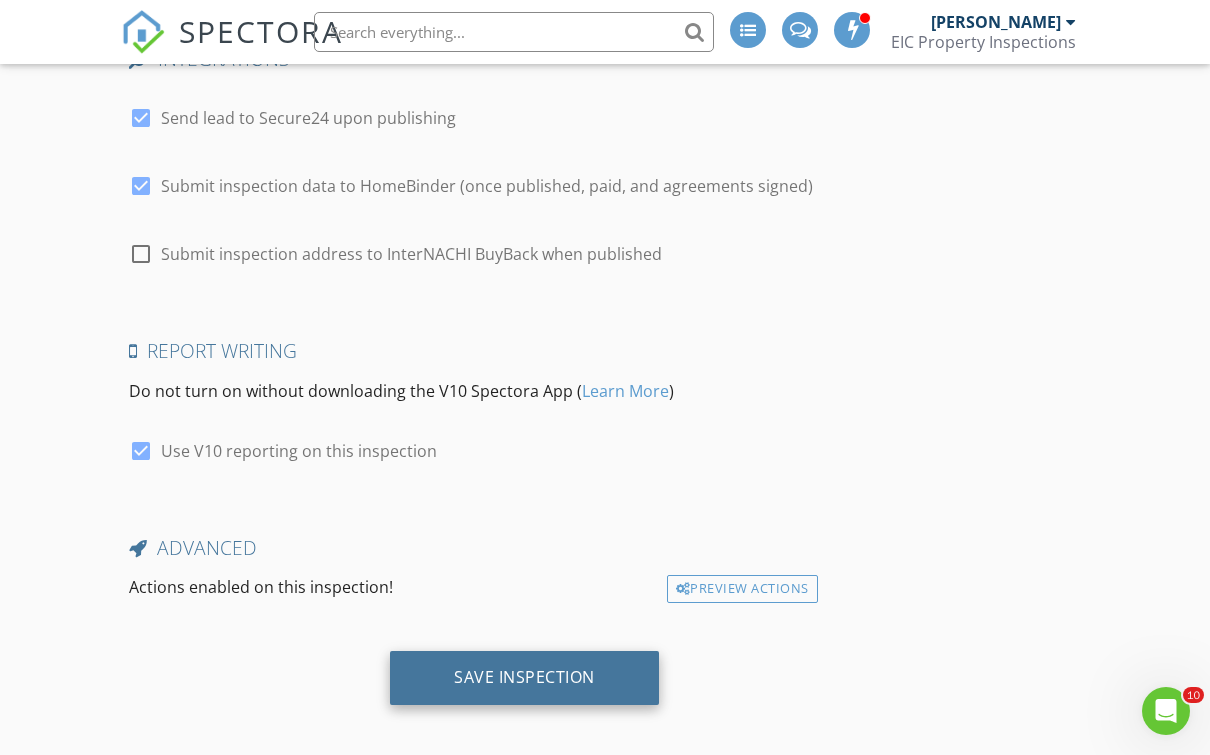 click on "Save Inspection" at bounding box center [524, 677] 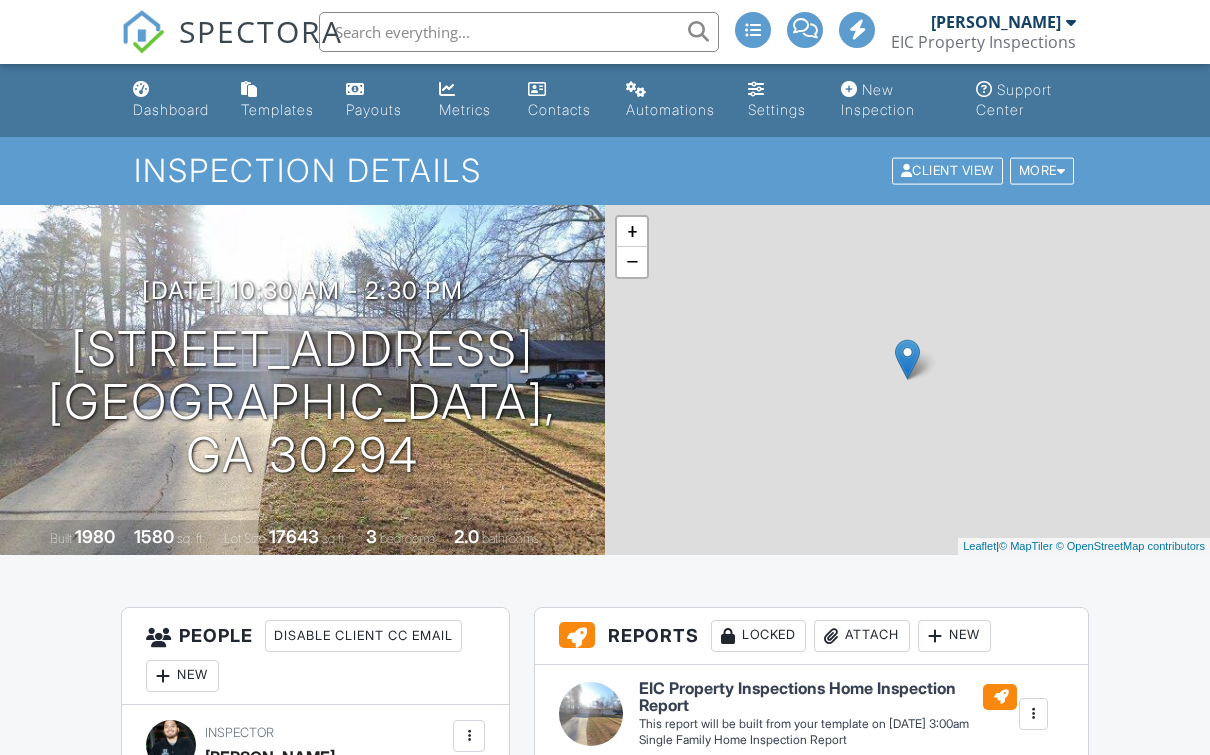 scroll, scrollTop: 0, scrollLeft: 0, axis: both 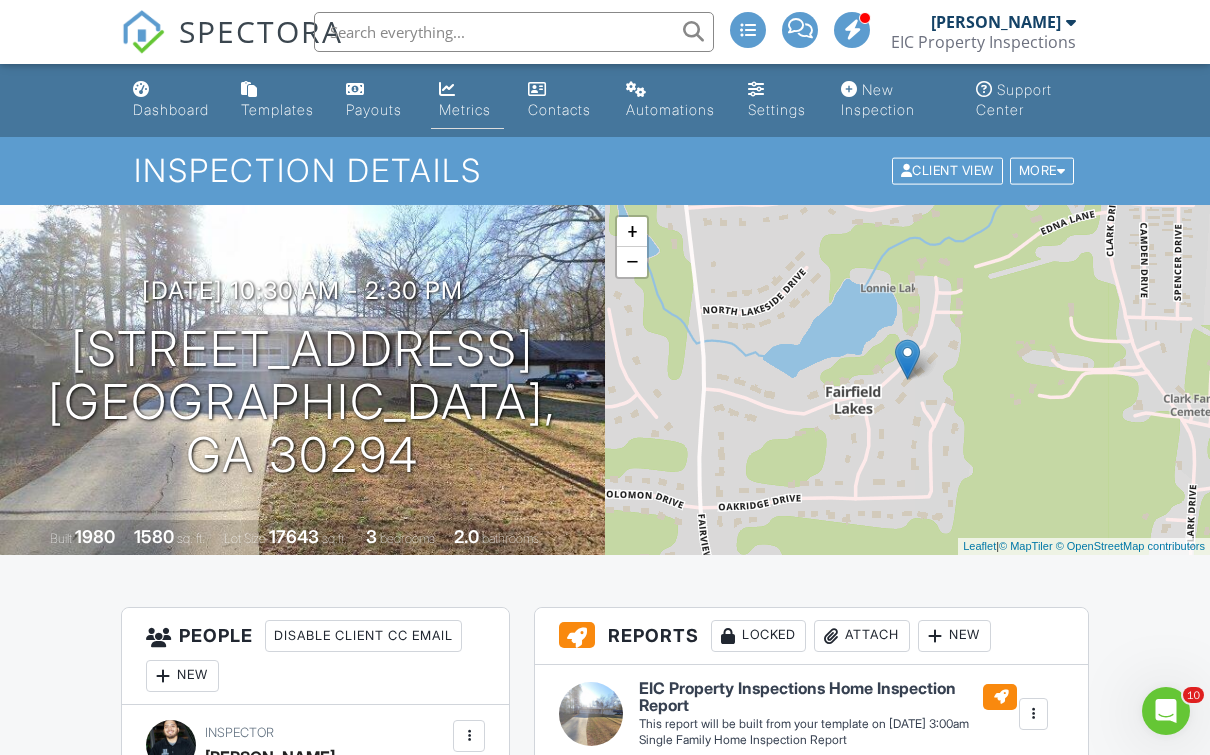 click on "Metrics" at bounding box center [467, 100] 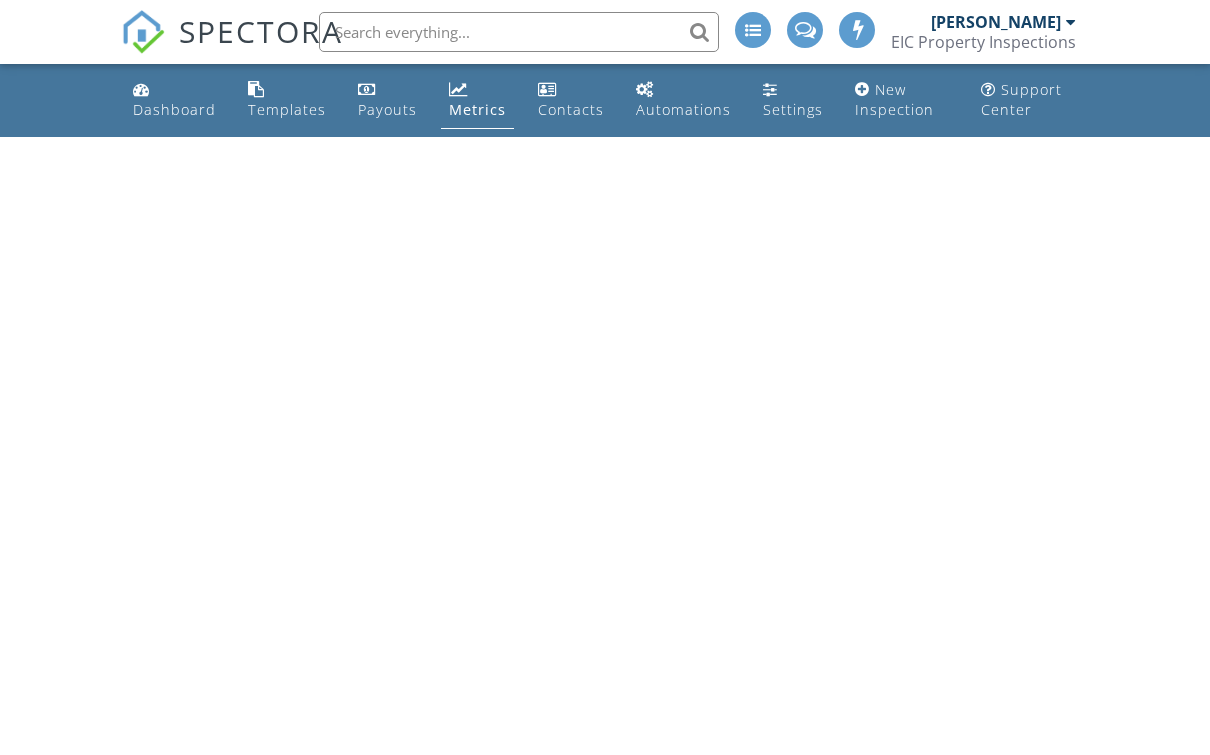 scroll, scrollTop: 0, scrollLeft: 0, axis: both 